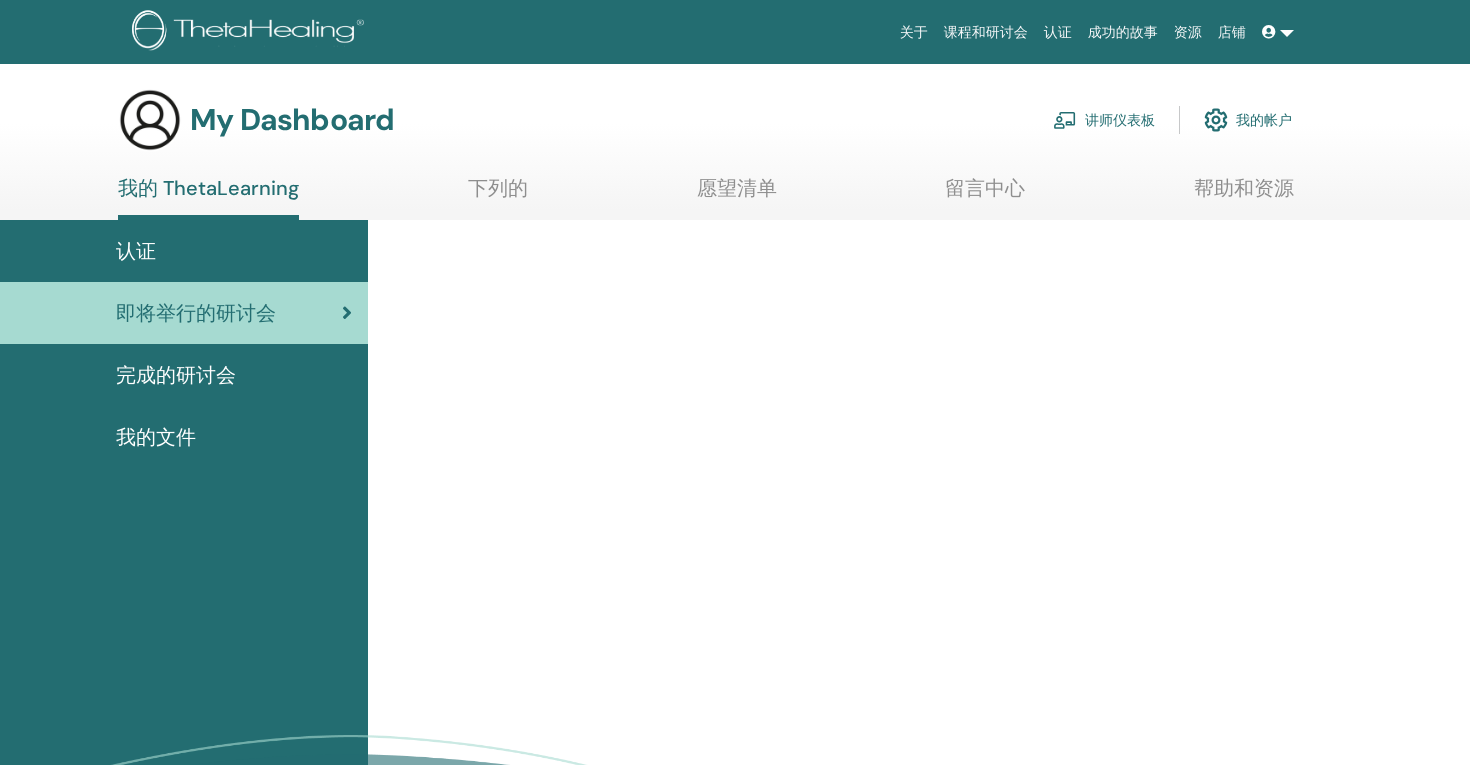 scroll, scrollTop: 0, scrollLeft: 0, axis: both 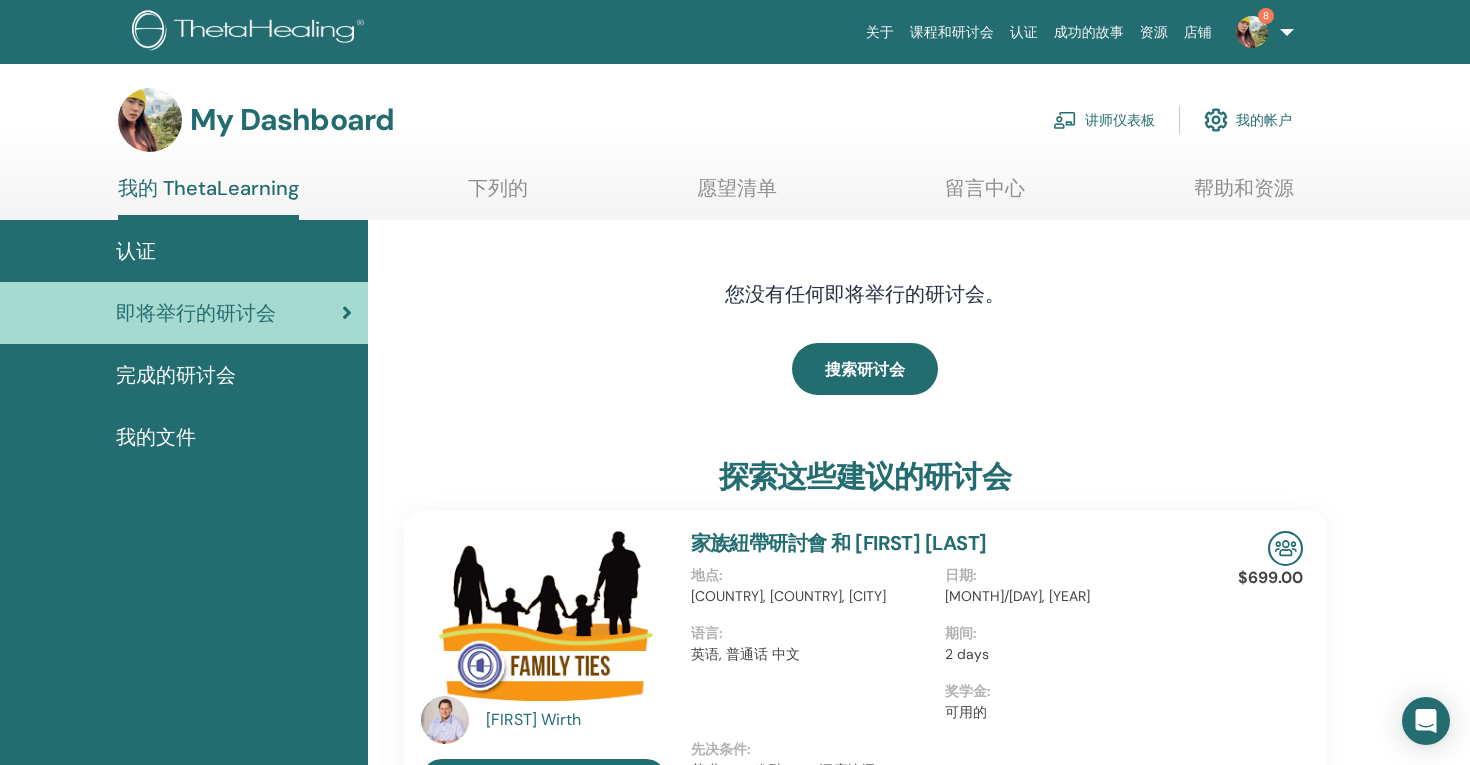 click on "讲师仪表板" at bounding box center (1104, 120) 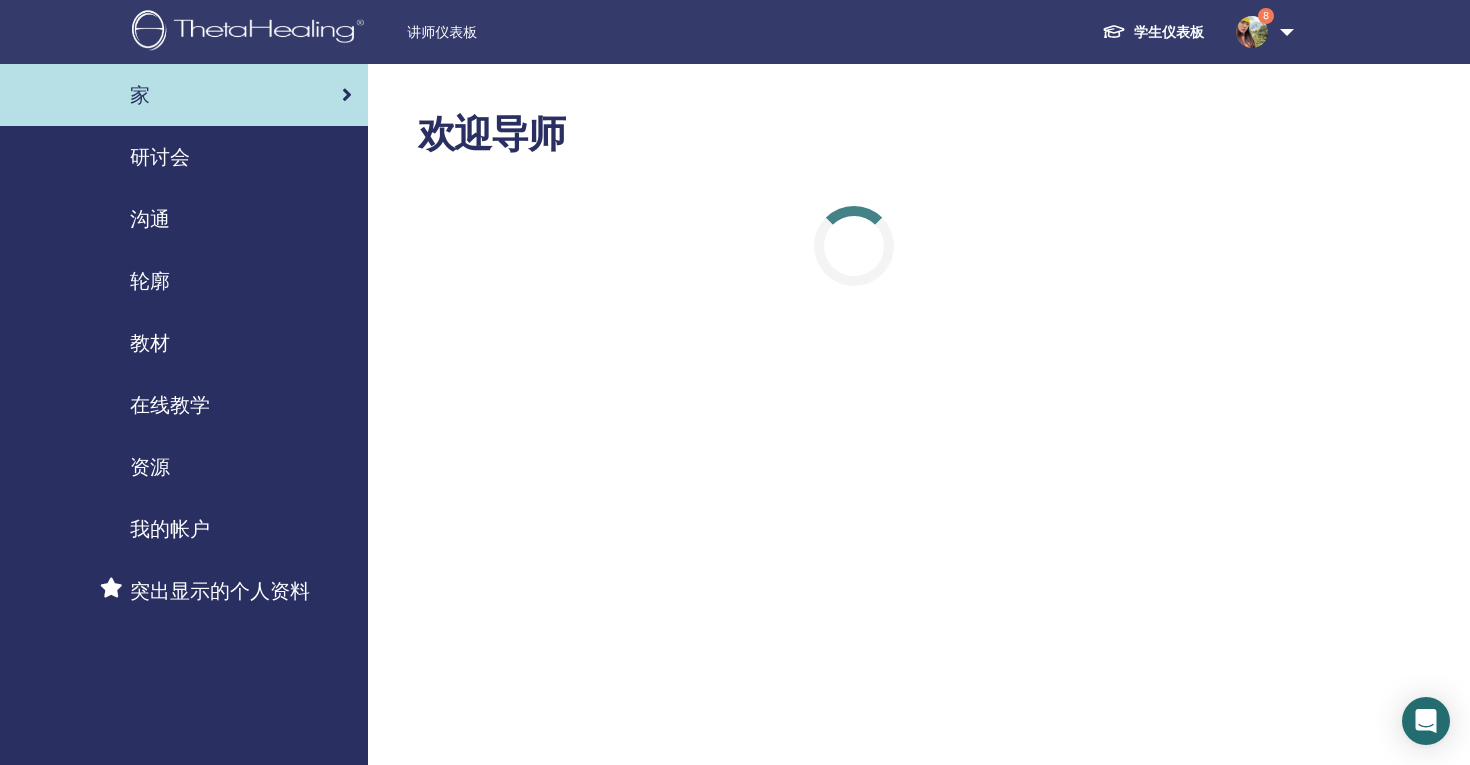 scroll, scrollTop: 0, scrollLeft: 0, axis: both 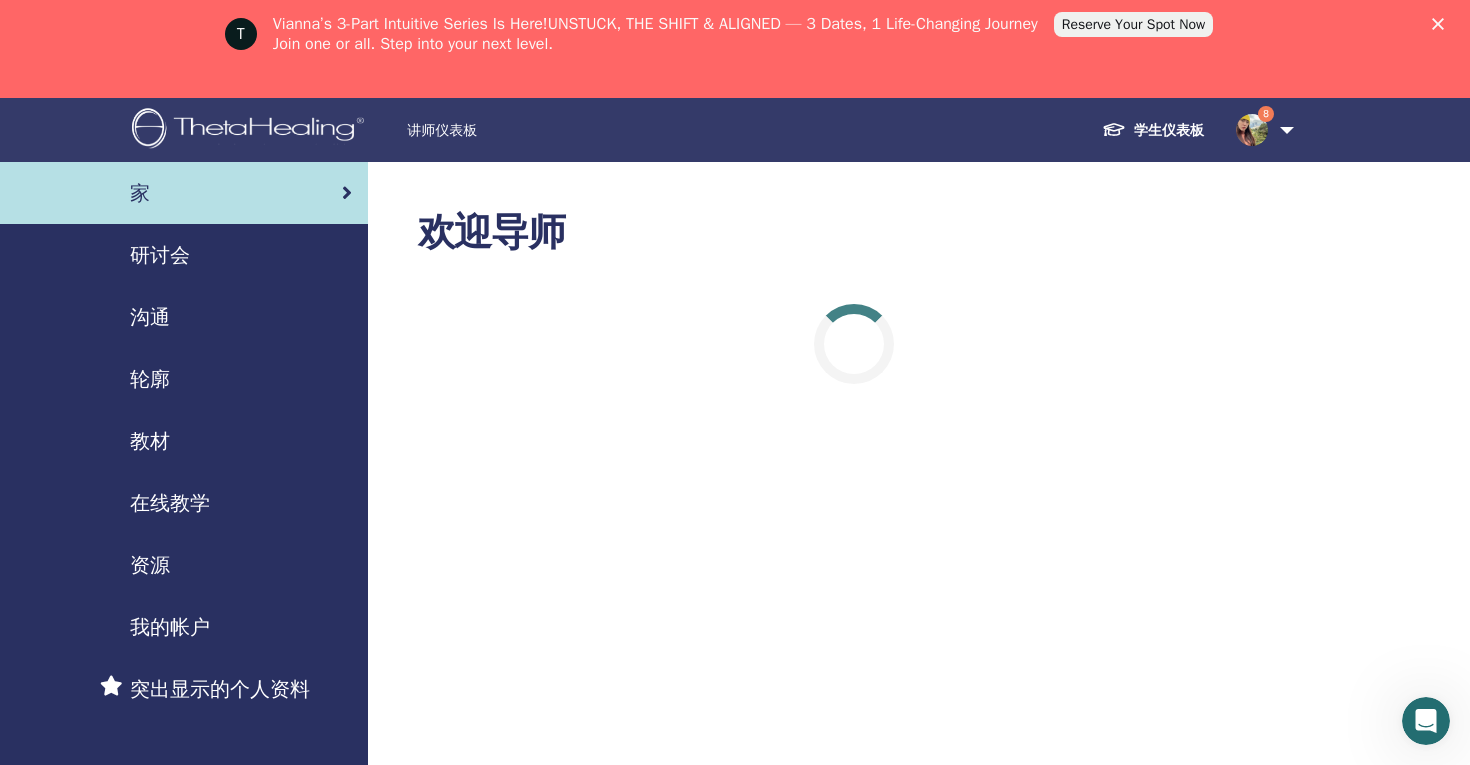 click on "研讨会" at bounding box center (160, 255) 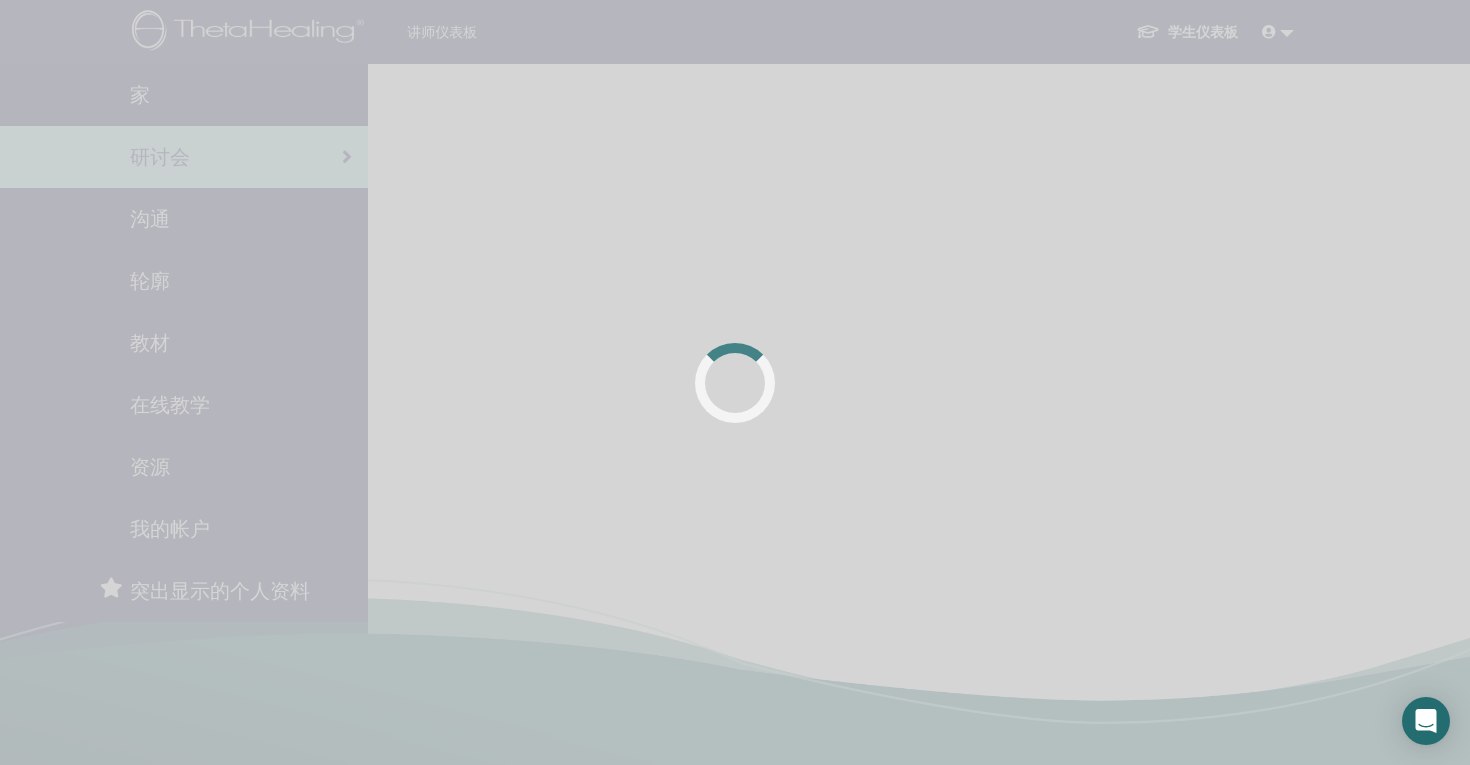 scroll, scrollTop: 0, scrollLeft: 0, axis: both 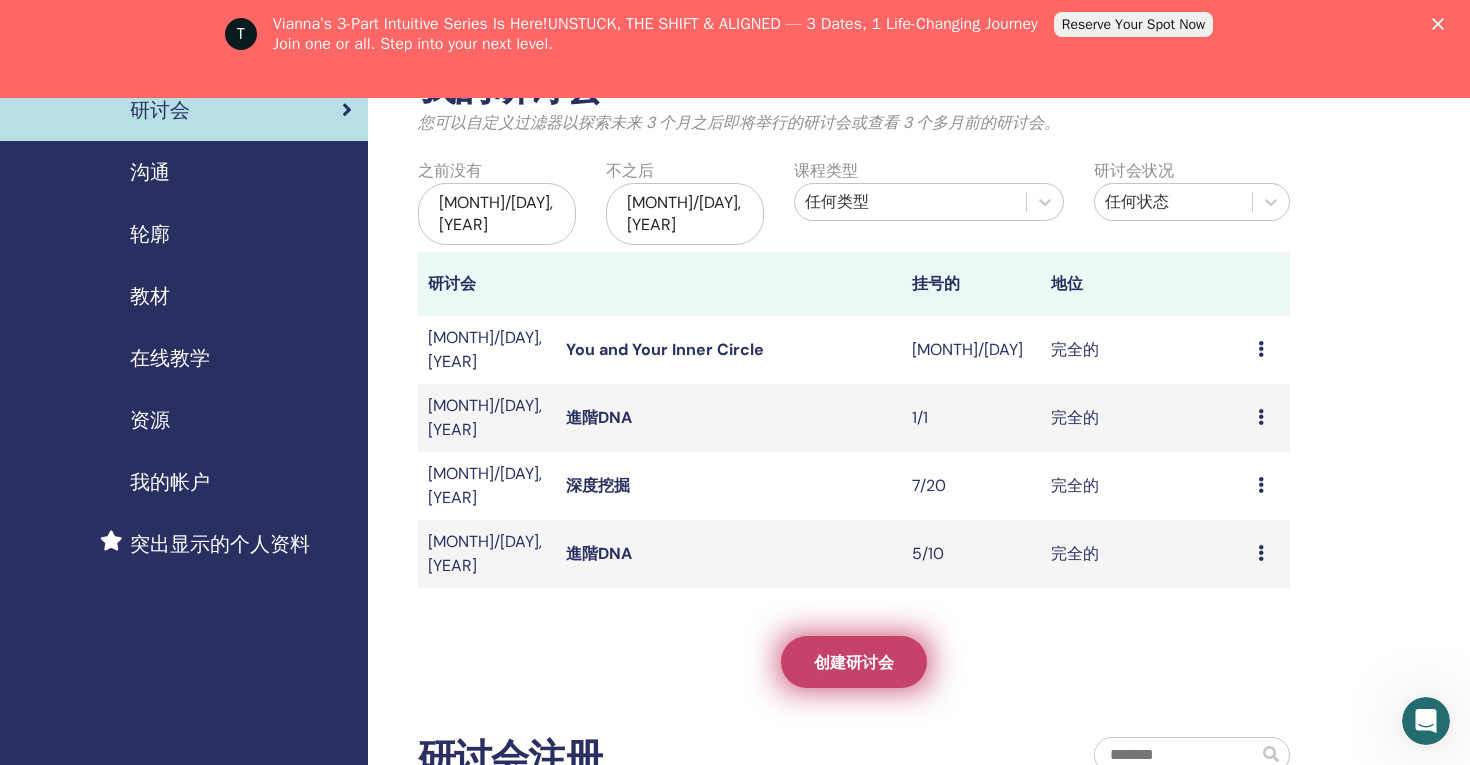 click on "创建研讨会" at bounding box center [854, 662] 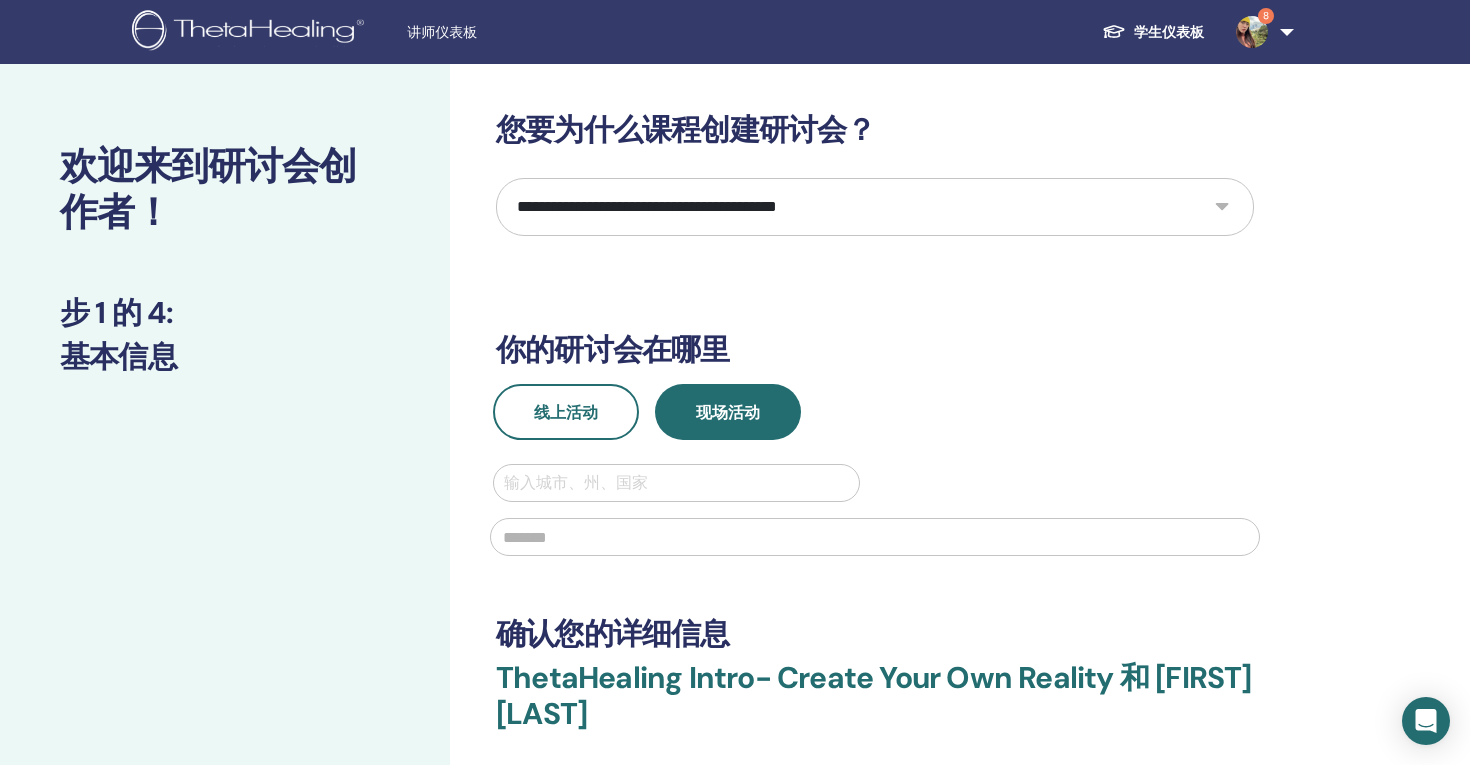 scroll, scrollTop: 0, scrollLeft: 0, axis: both 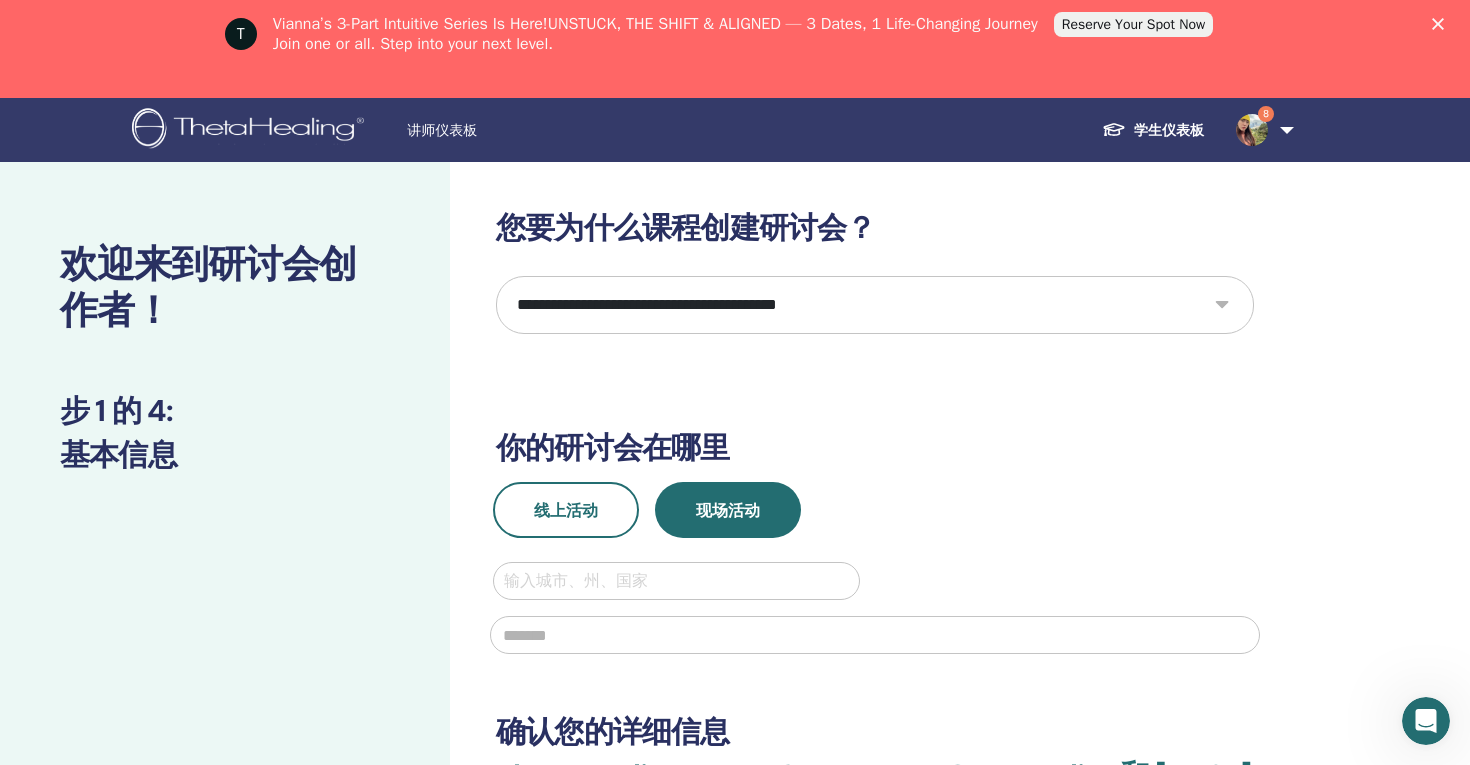 select on "****" 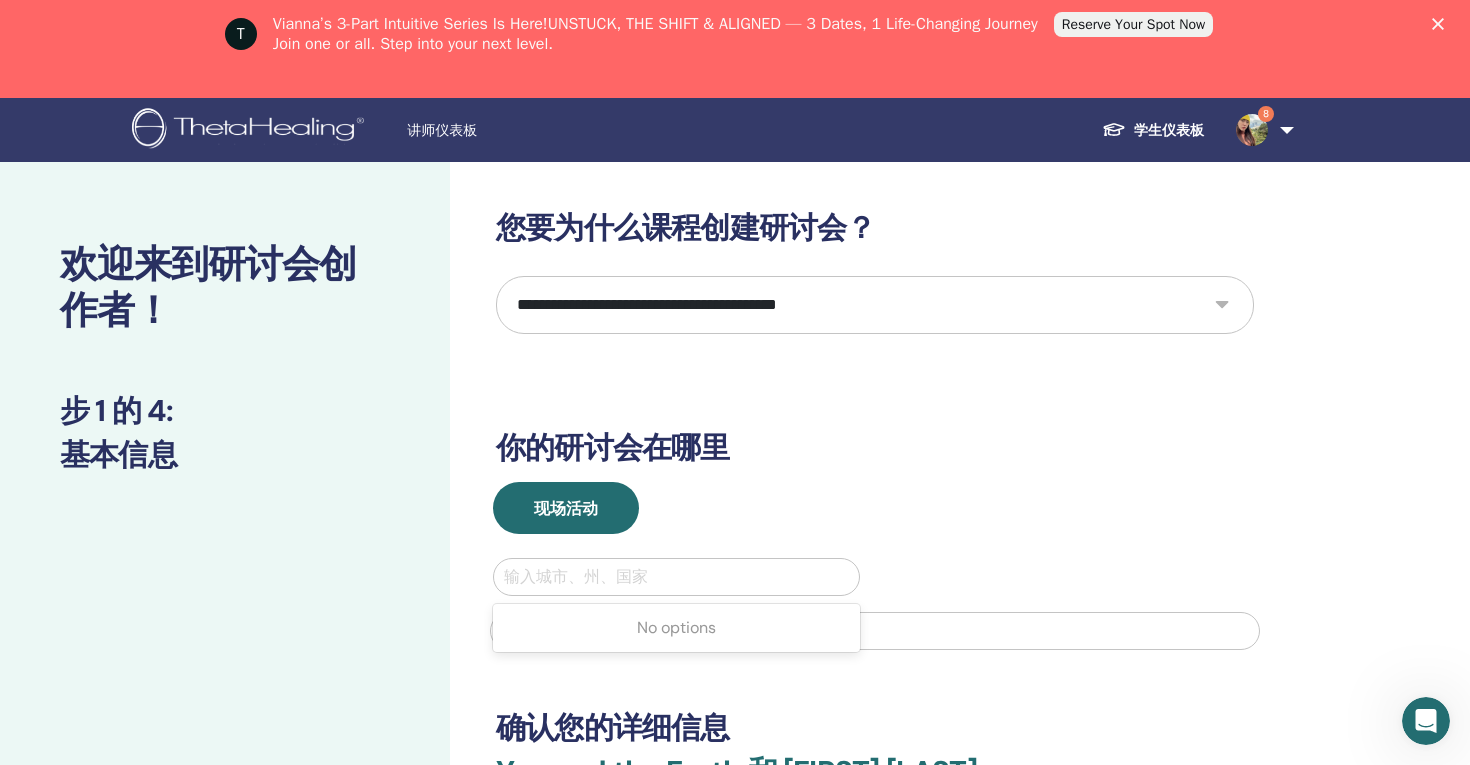 click on "输入城市、州、国家" at bounding box center [676, 577] 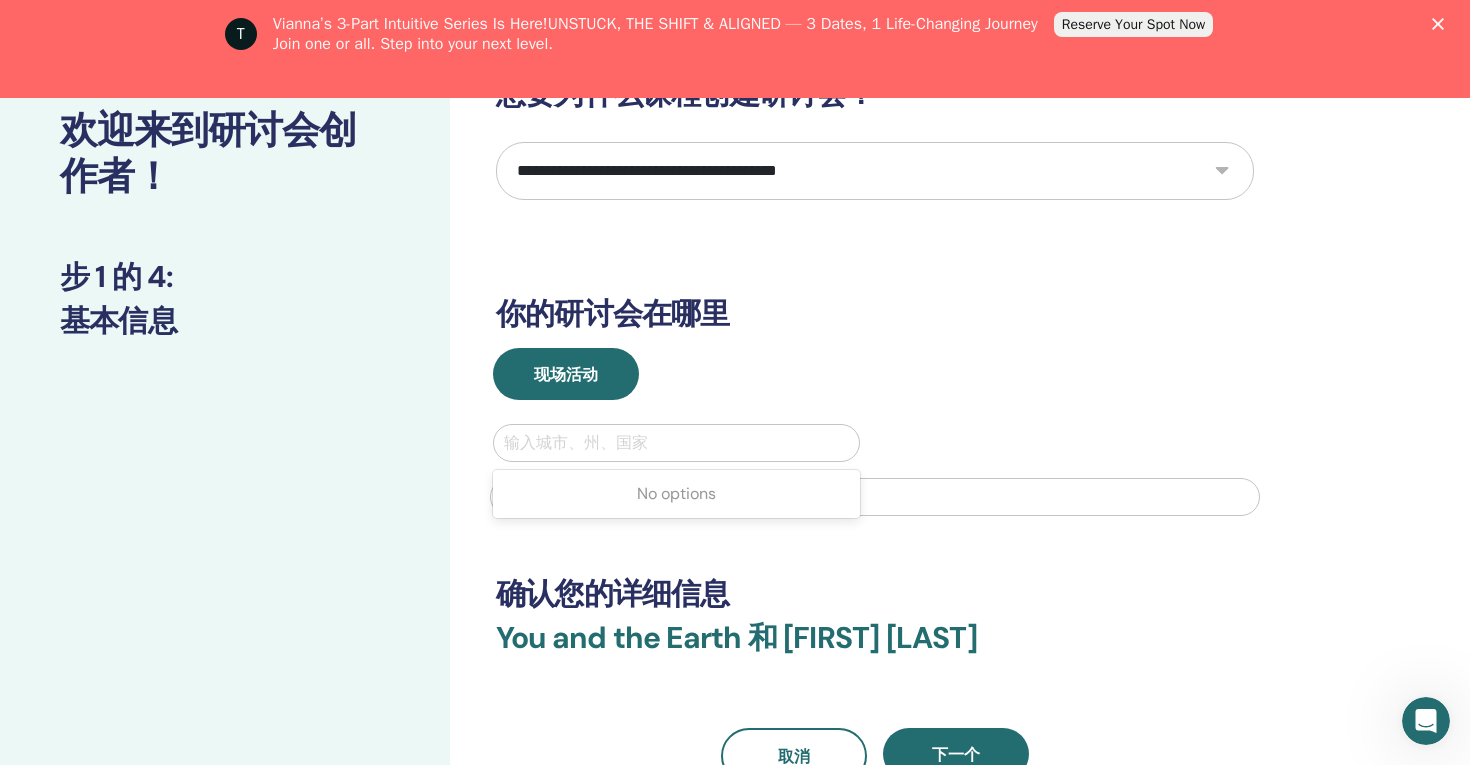 scroll, scrollTop: 132, scrollLeft: 0, axis: vertical 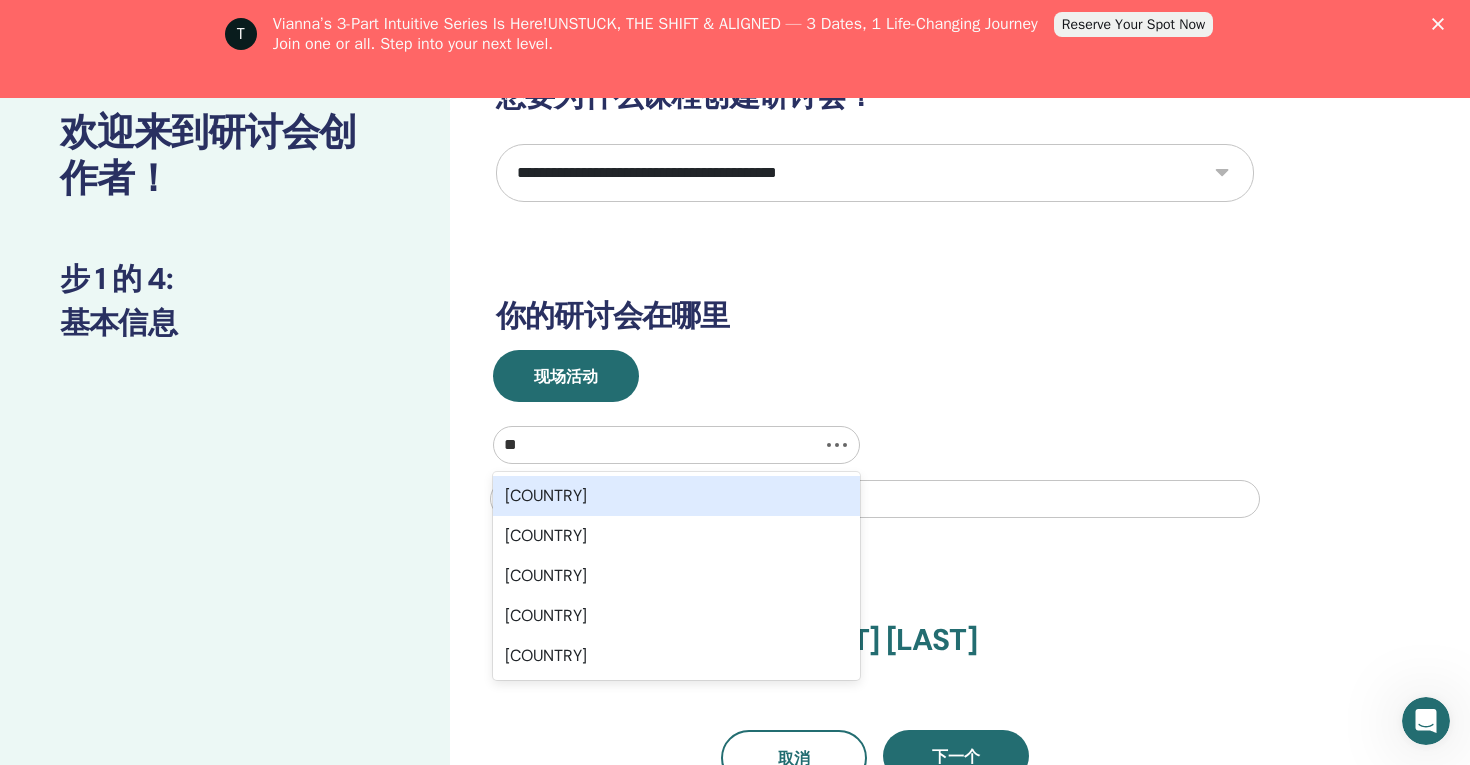 type on "***" 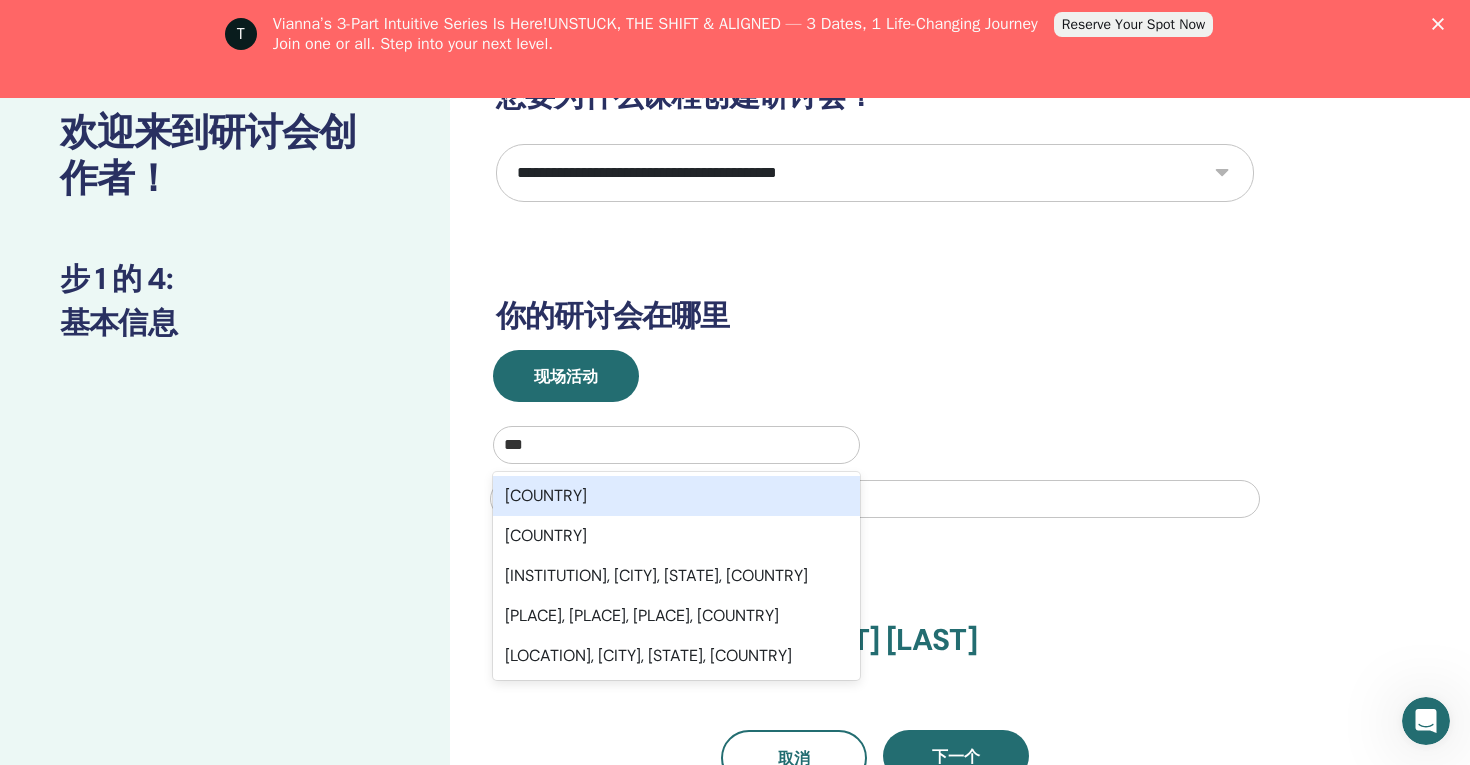 click on "U.S." at bounding box center [676, 496] 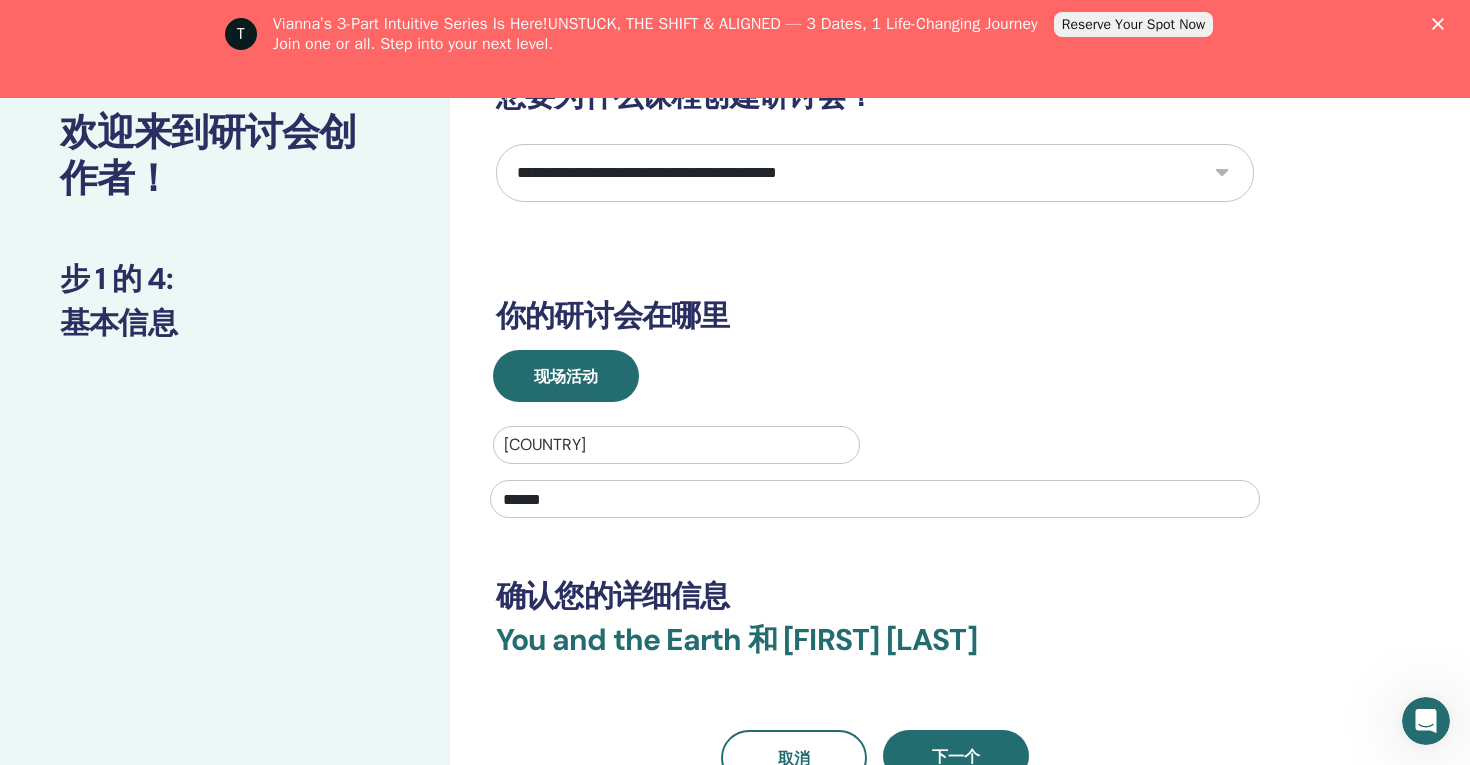 click on "确认您的详细信息" at bounding box center [875, 596] 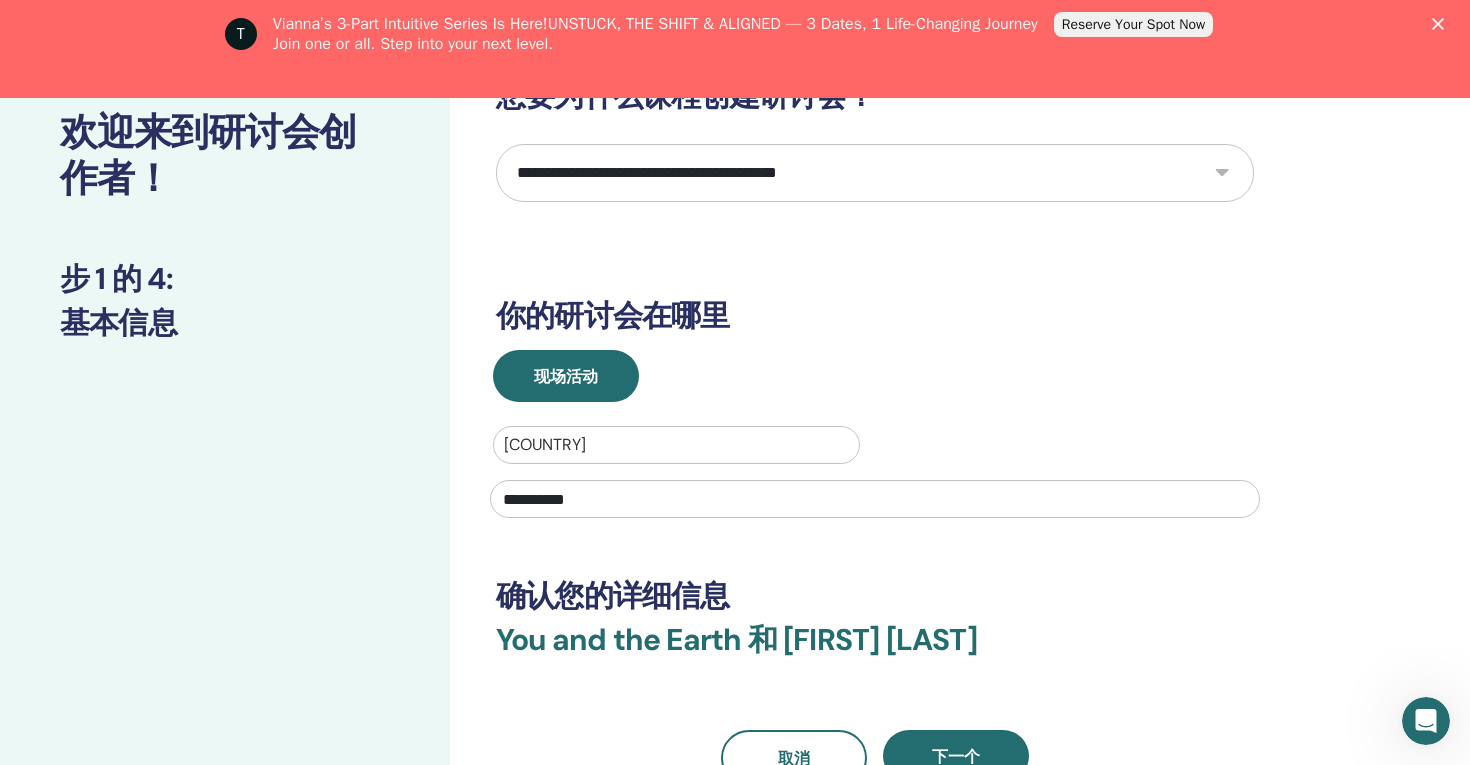 click on "**********" at bounding box center (875, 499) 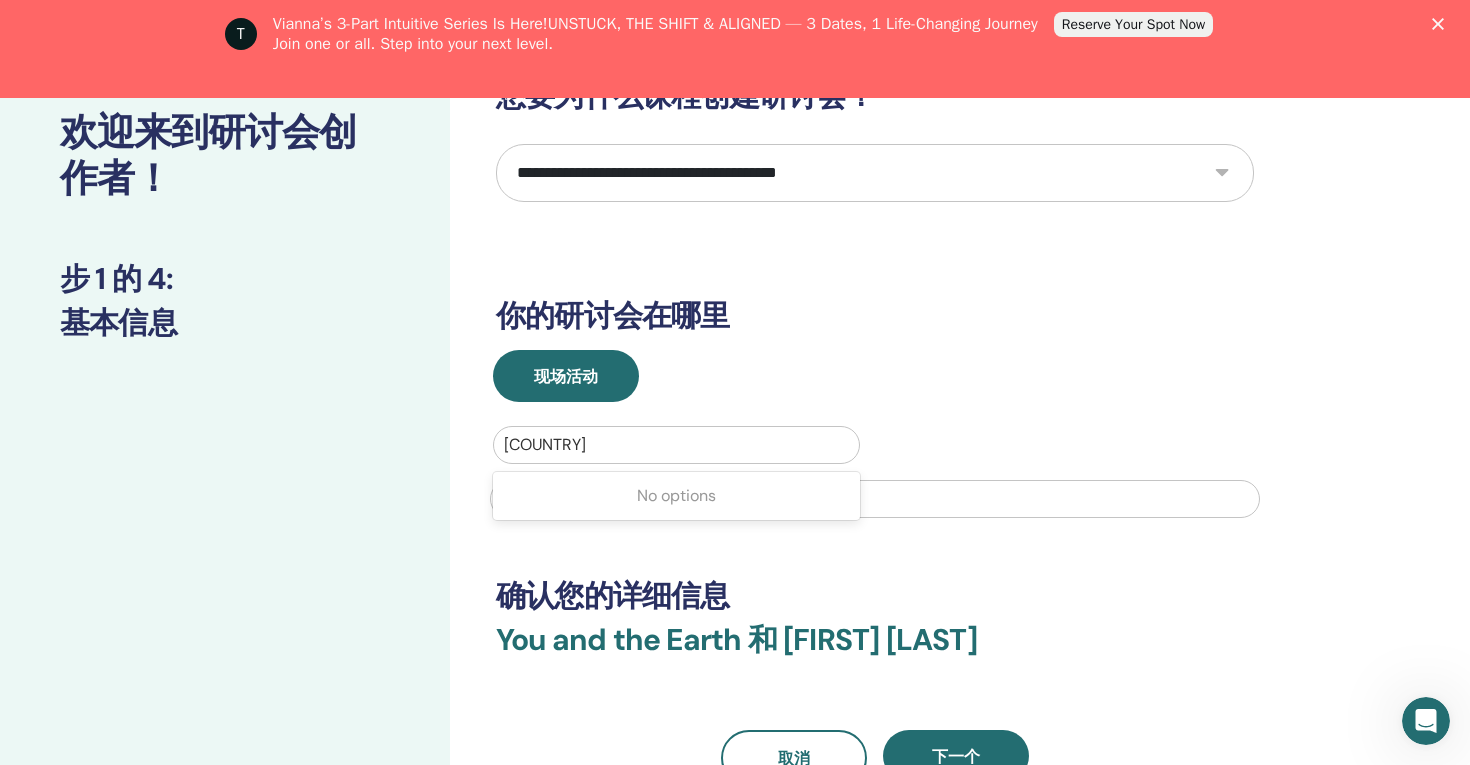 click on "欢迎来到研讨会创作者！ 步 1 的 4 : 基本信息" at bounding box center [225, 548] 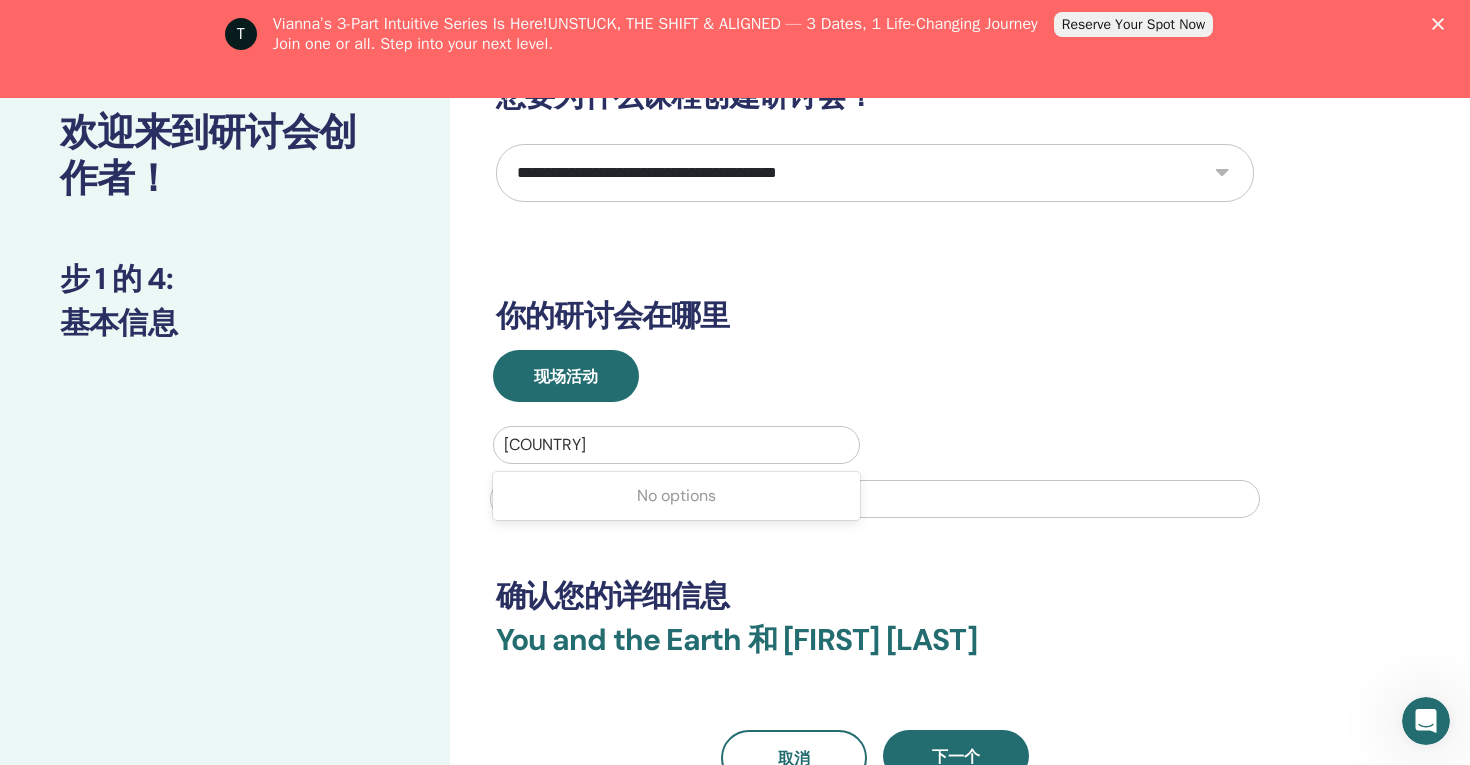 click at bounding box center (676, 445) 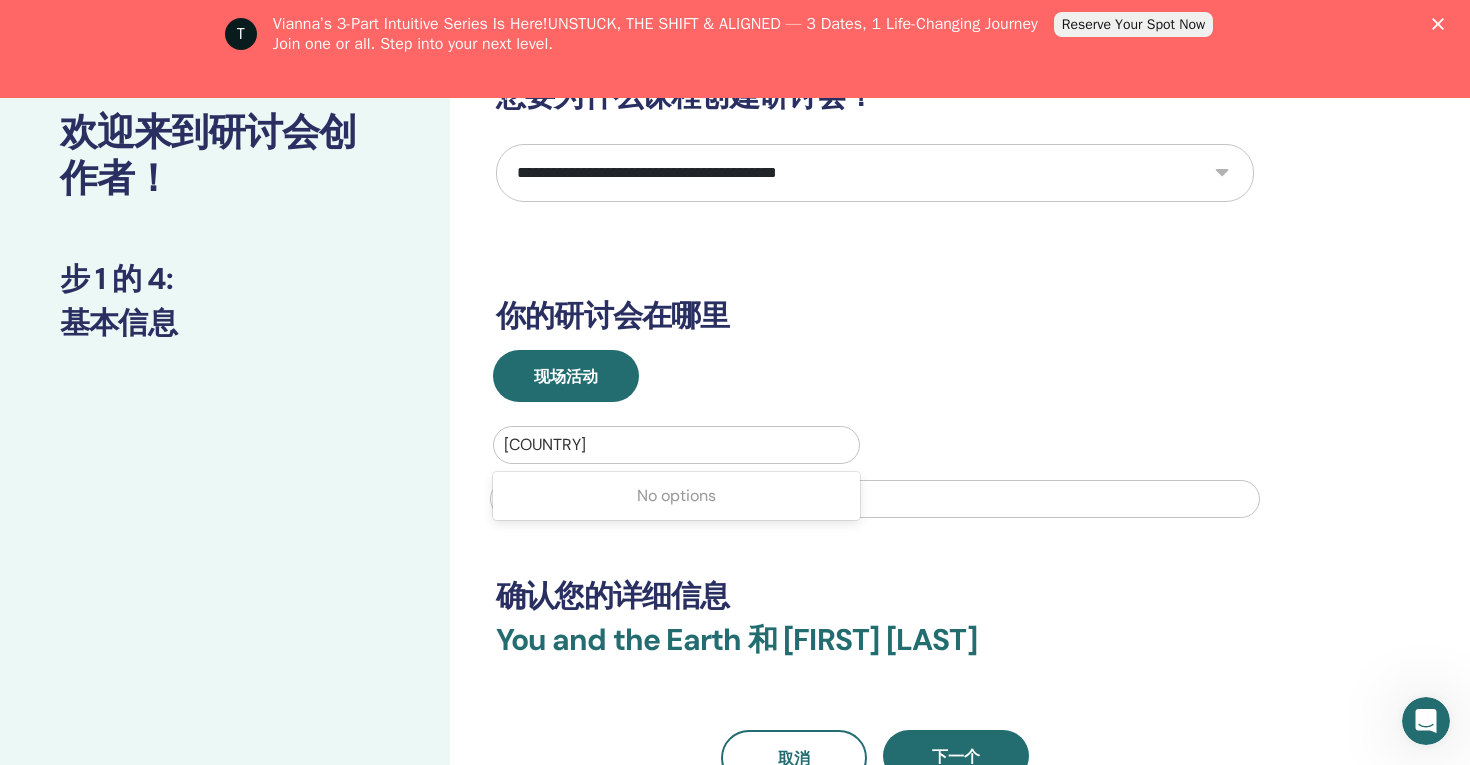 click on "No options" at bounding box center (676, 496) 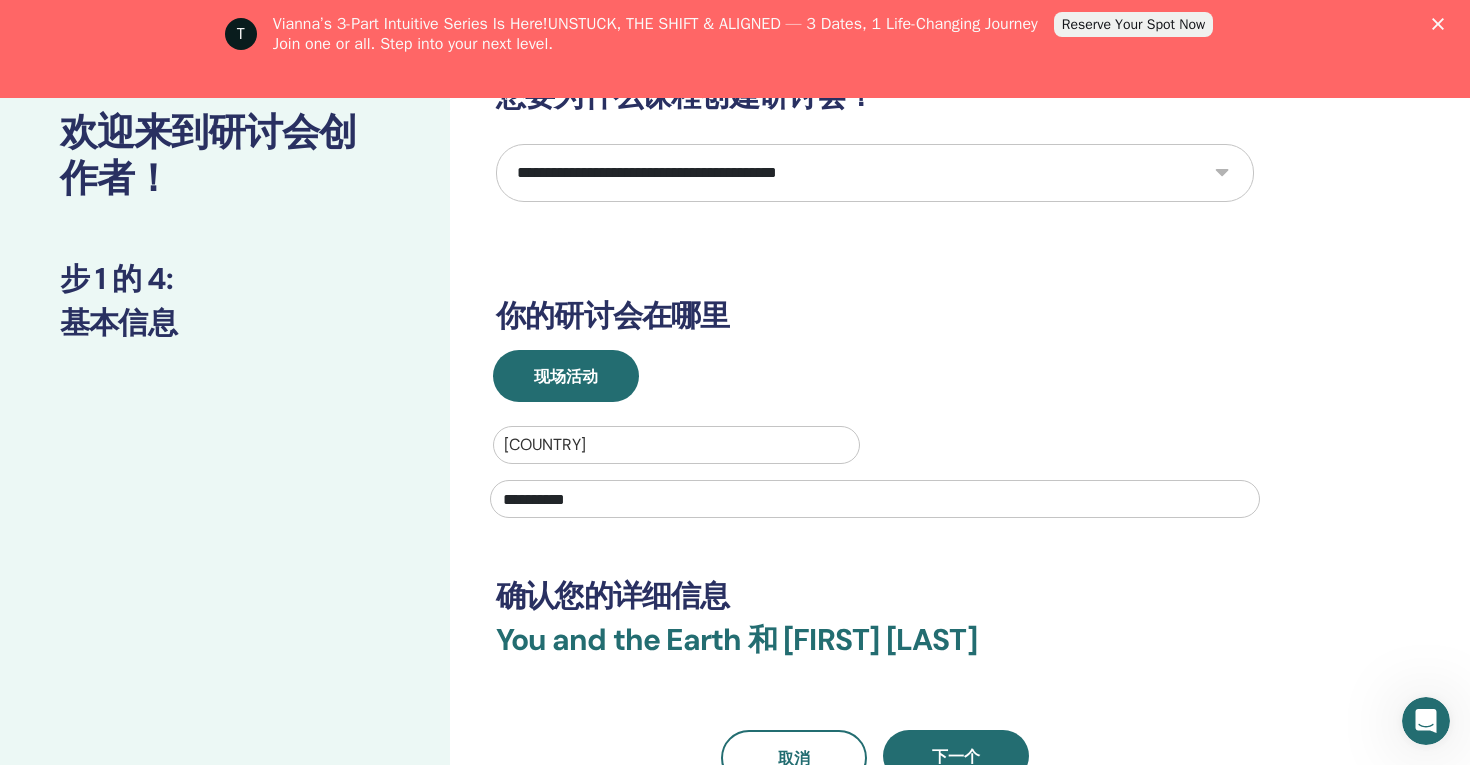 scroll, scrollTop: 330, scrollLeft: 0, axis: vertical 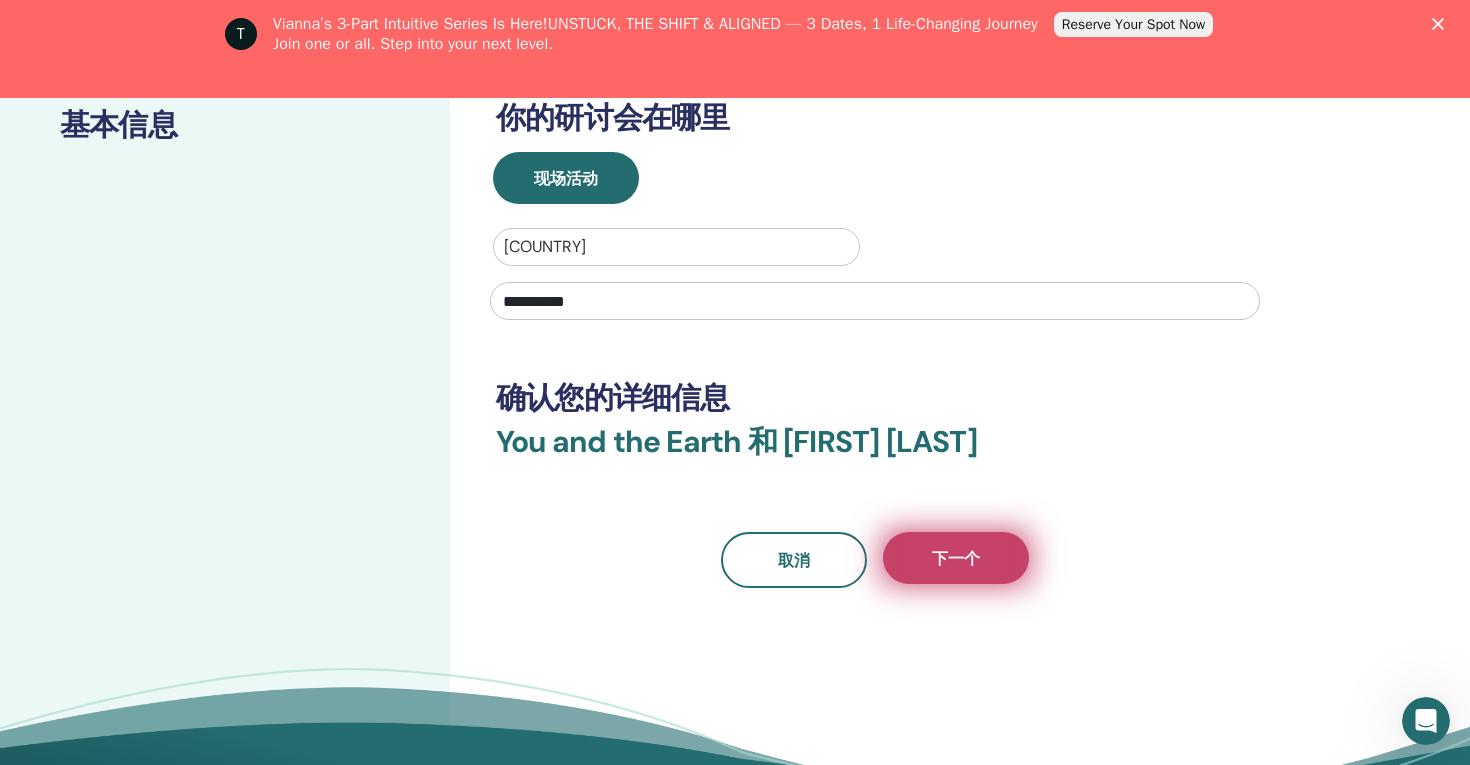 click on "下一个" at bounding box center [956, 558] 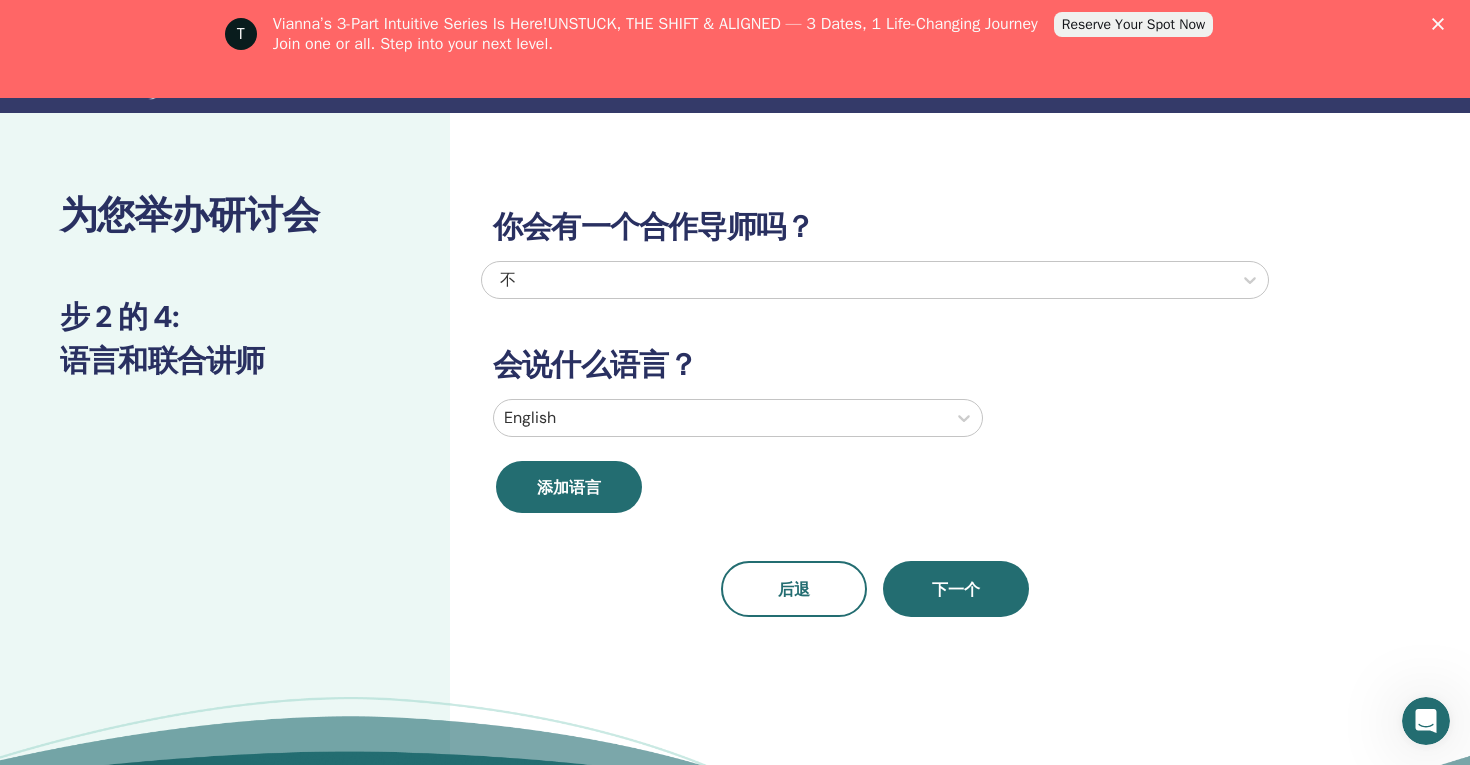 scroll, scrollTop: 13, scrollLeft: 0, axis: vertical 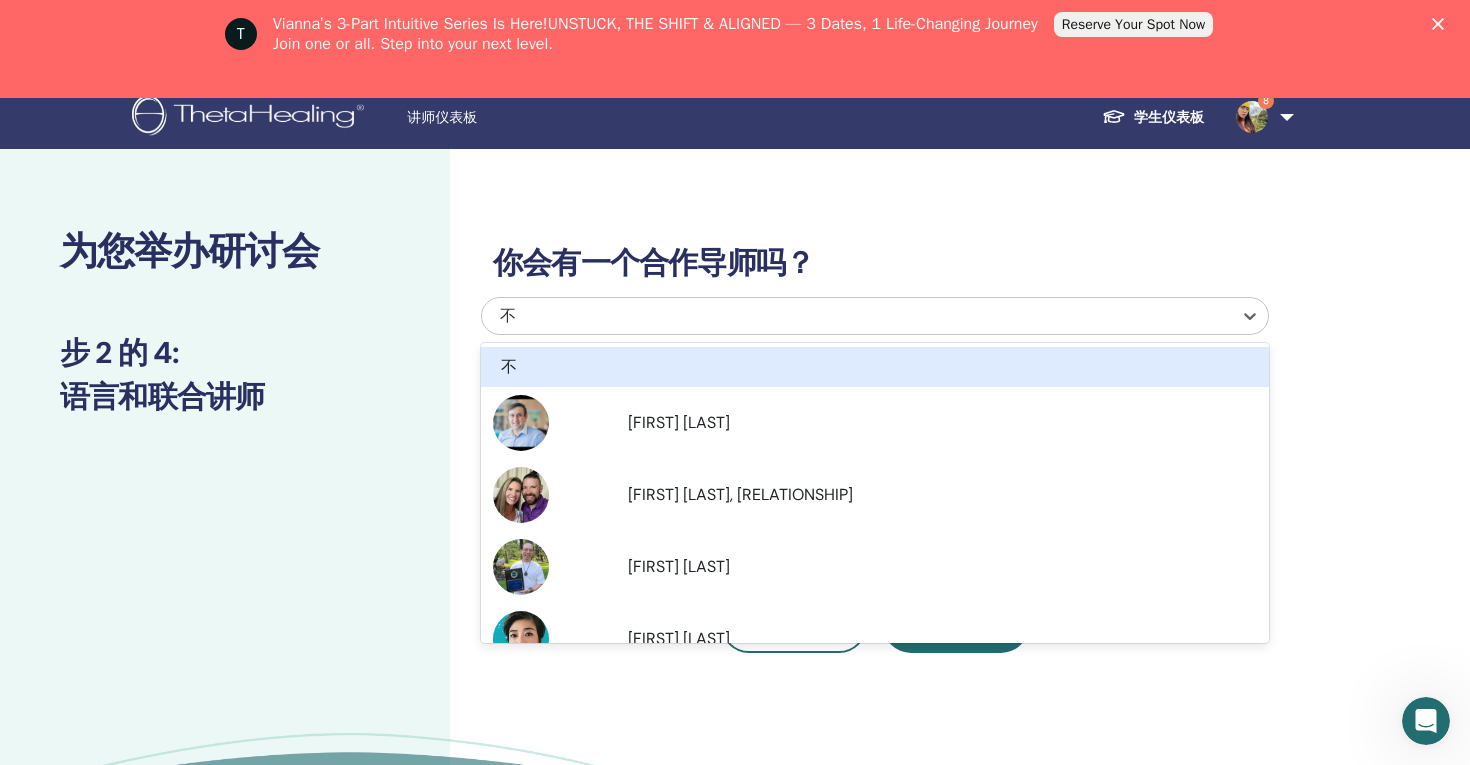 click on "不" at bounding box center [800, 316] 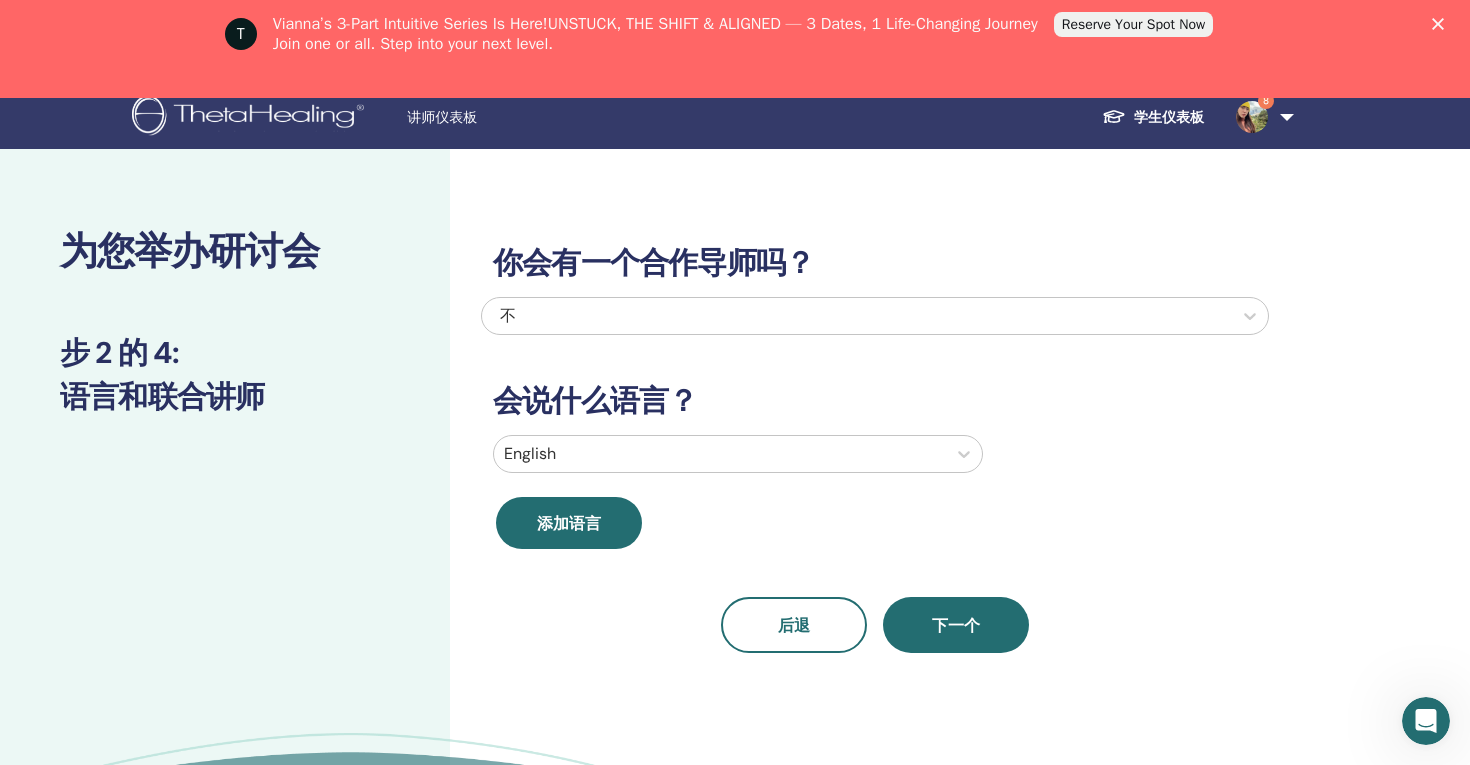 click on "为您举办研讨会 步 2 的 4 : 语言和联合讲师" at bounding box center (225, 541) 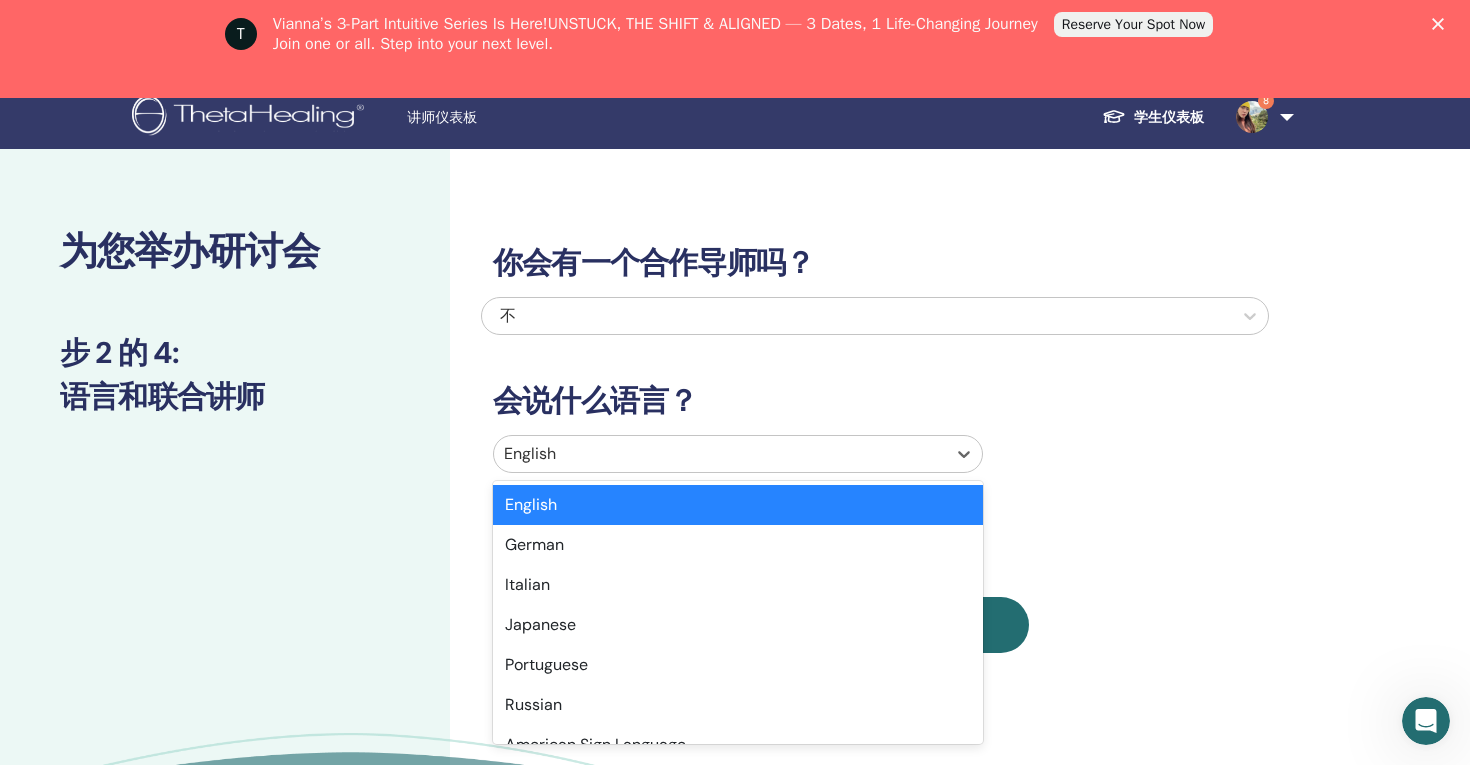 click on "English" at bounding box center [720, 454] 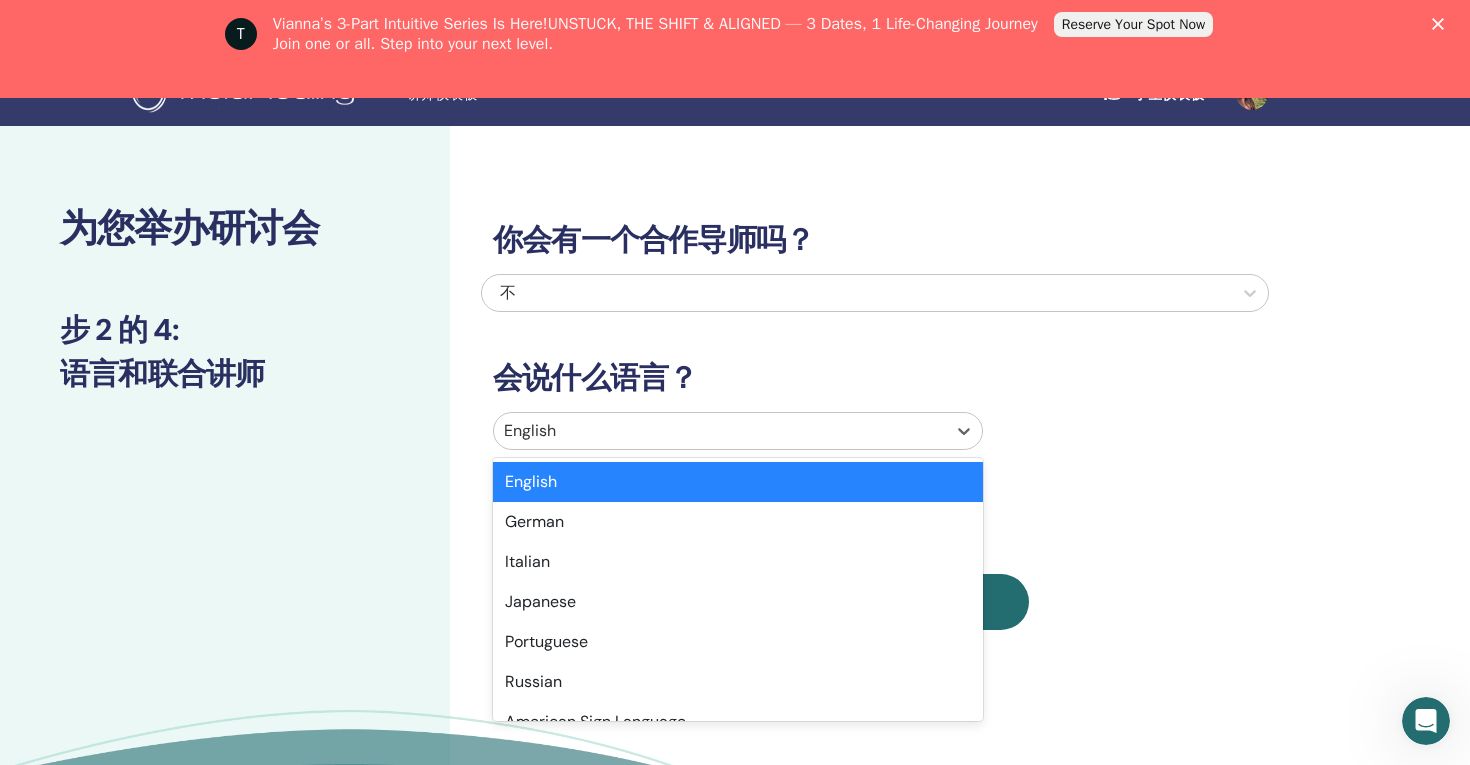 scroll, scrollTop: 37, scrollLeft: 0, axis: vertical 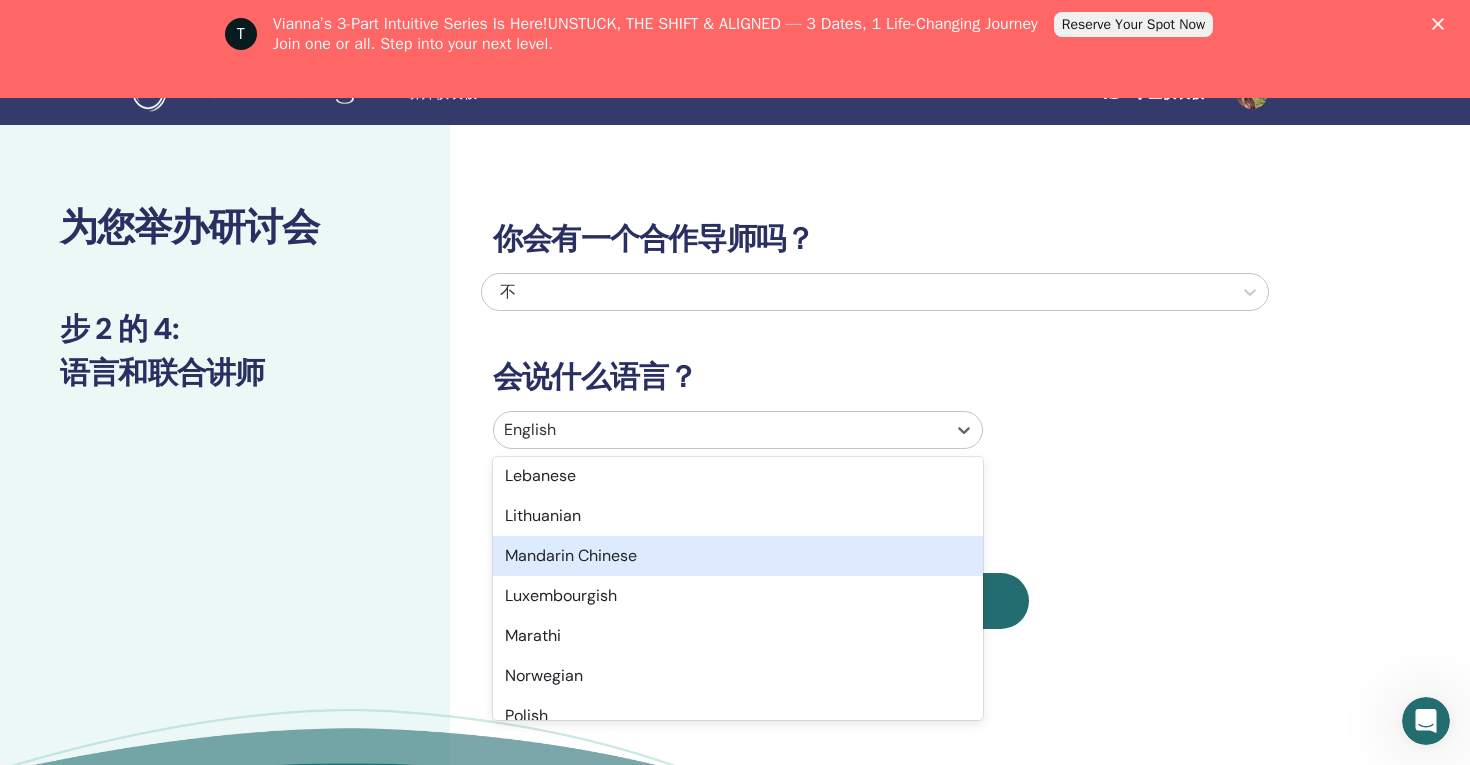 click on "Mandarin Chinese" at bounding box center [738, 556] 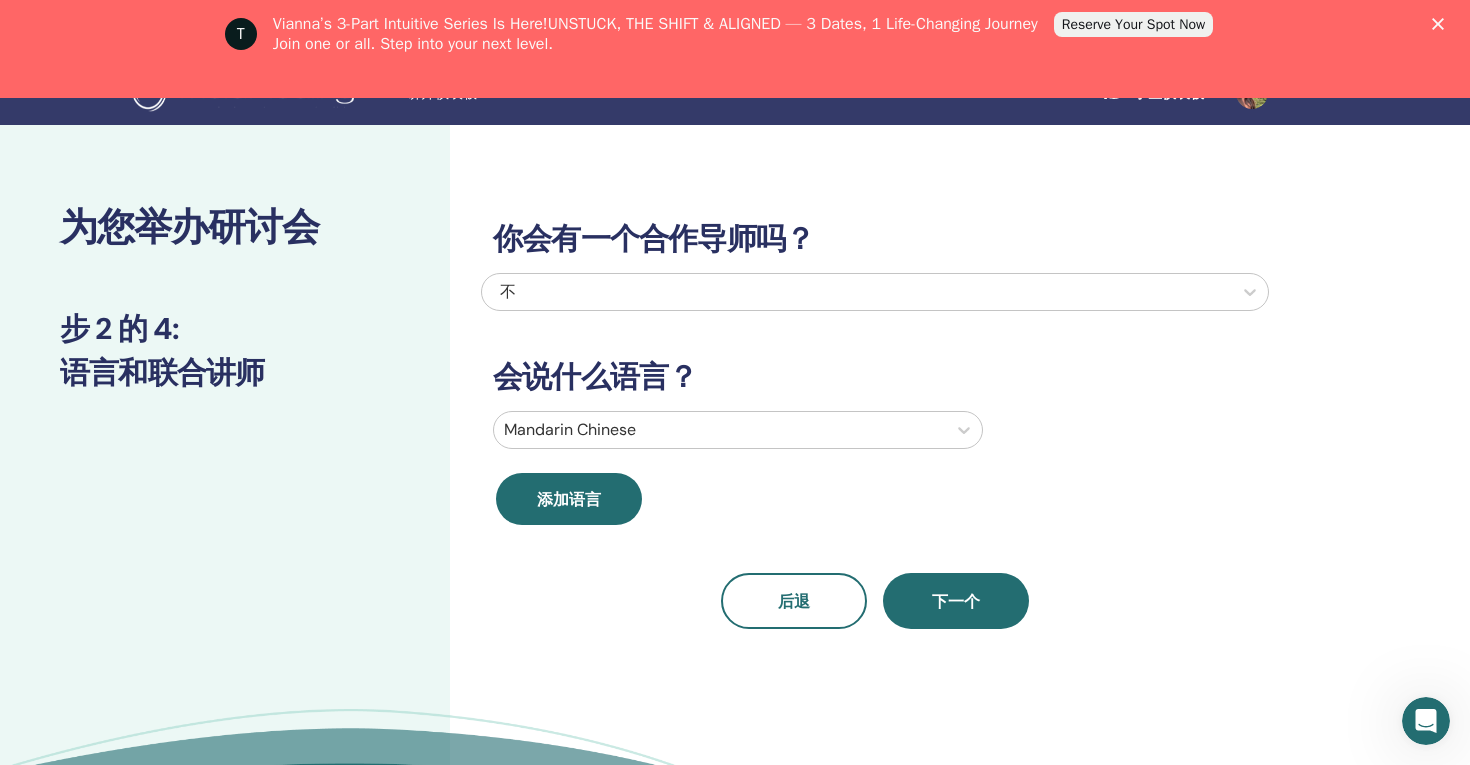 click on "为您举办研讨会 步 2 的 4 : 语言和联合讲师" at bounding box center (225, 517) 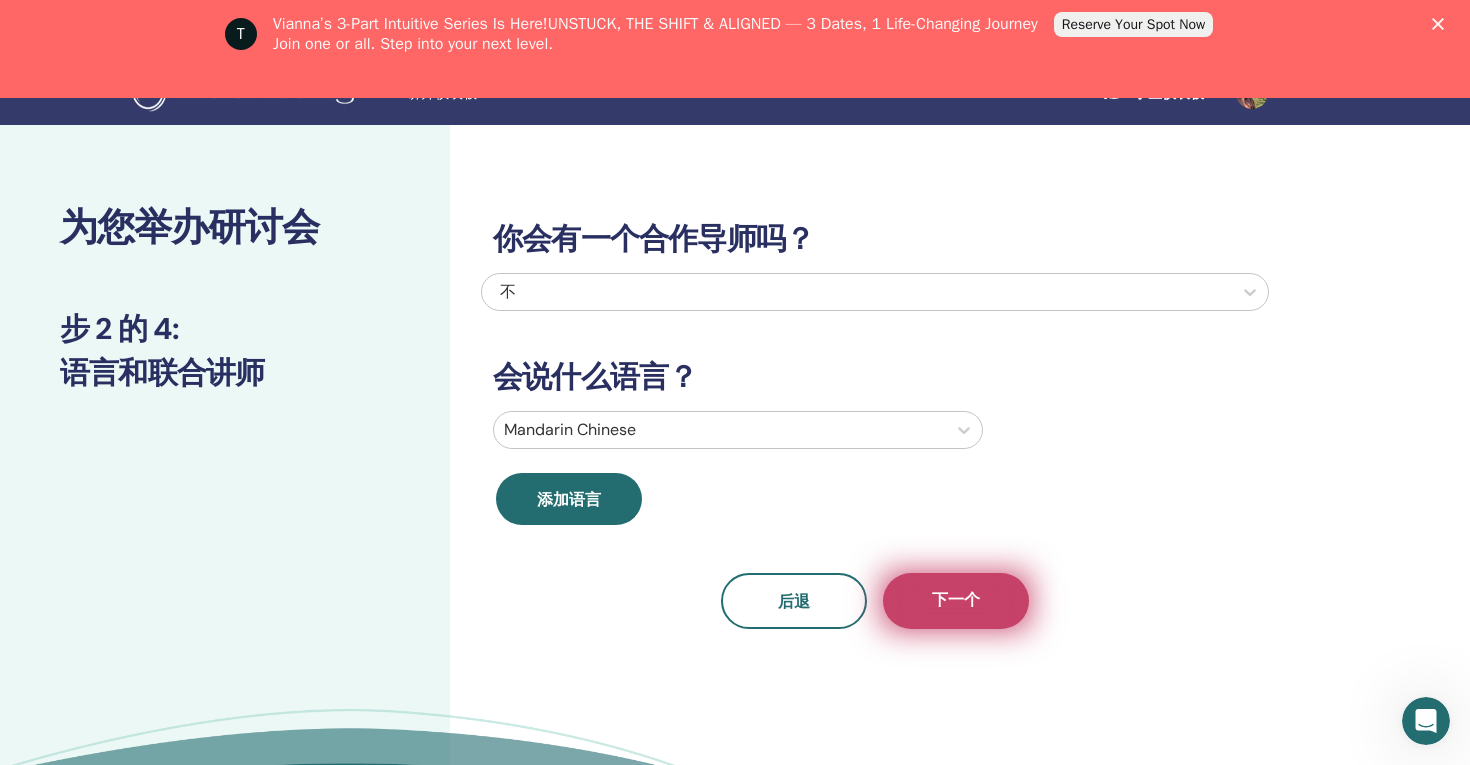 click on "下一个" at bounding box center (956, 601) 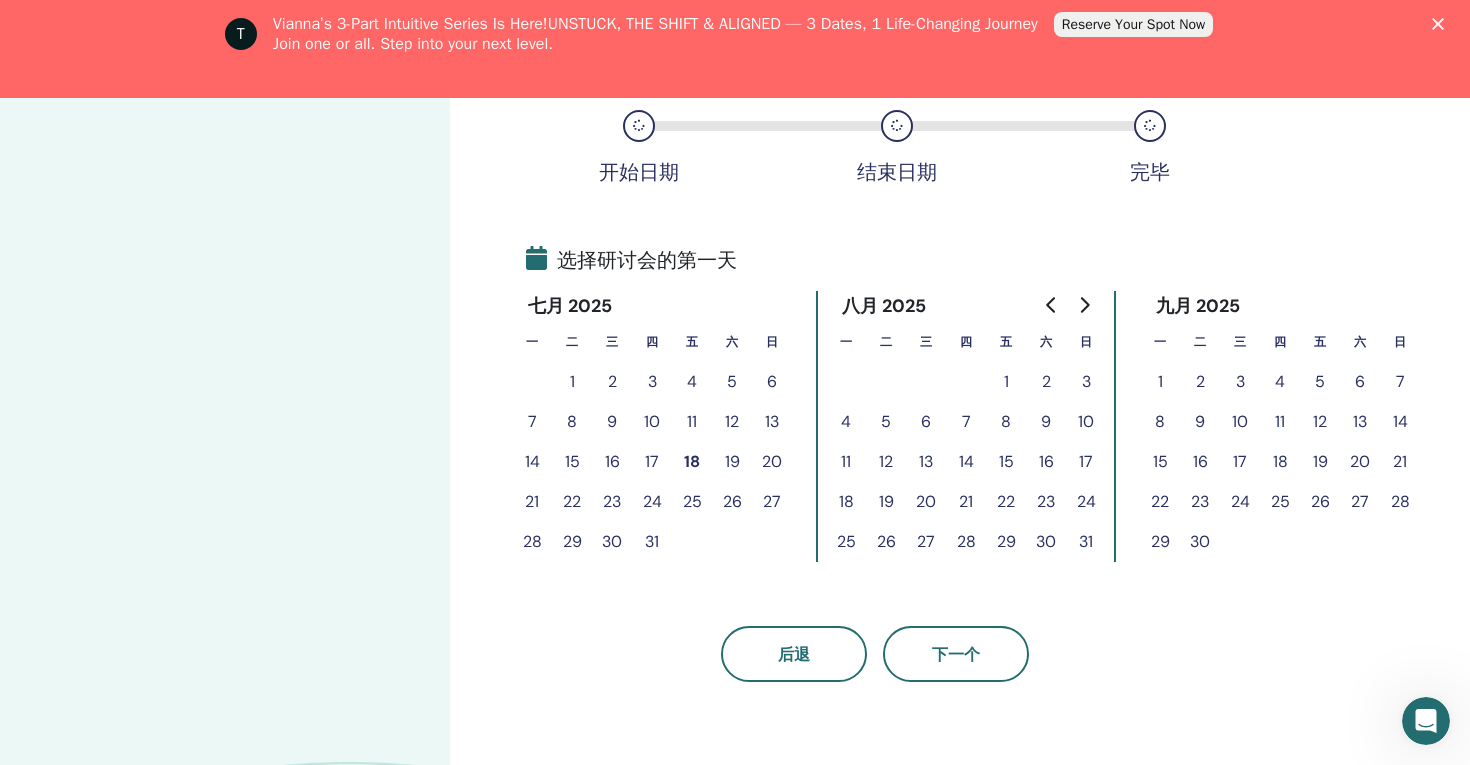 scroll, scrollTop: 351, scrollLeft: 0, axis: vertical 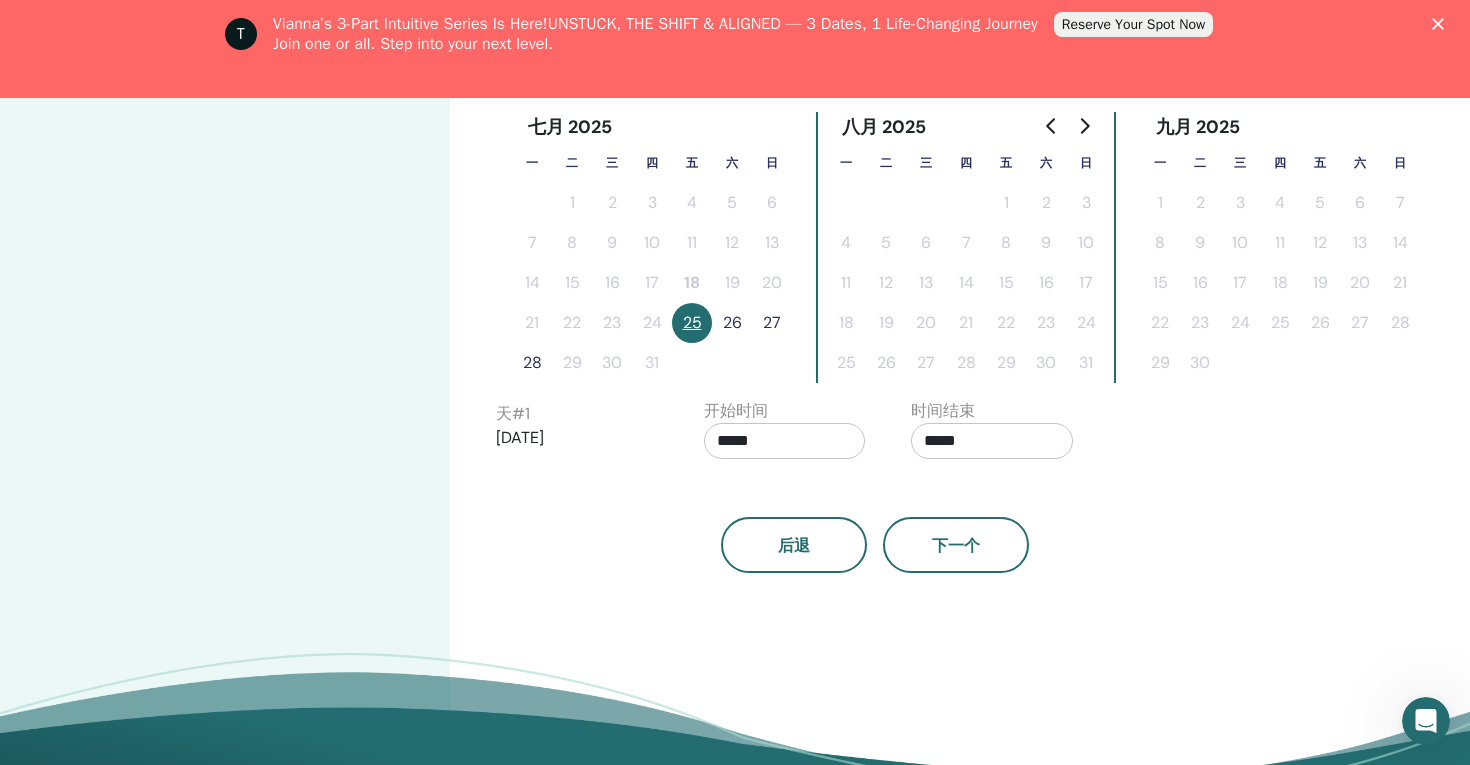 click on "28" at bounding box center [532, 363] 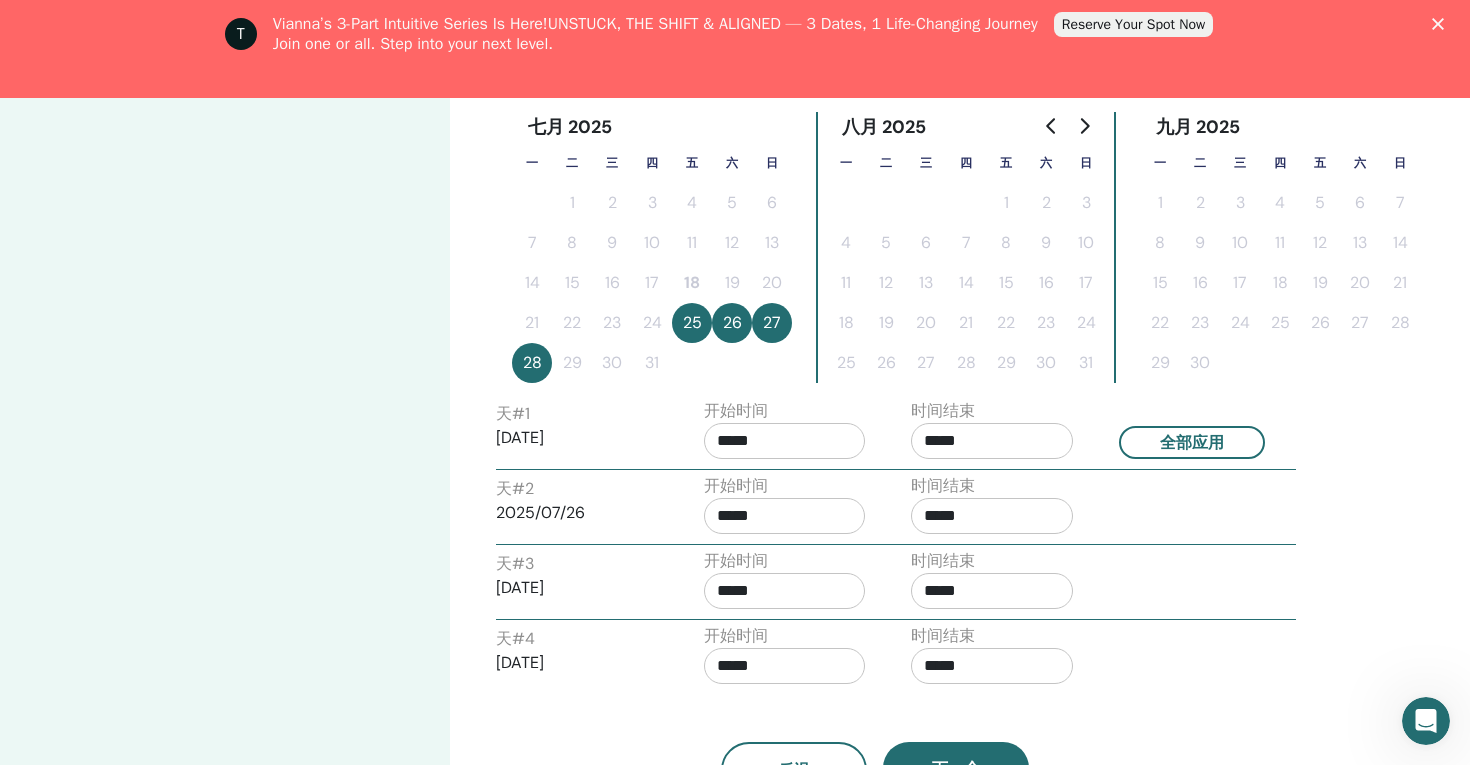 click at bounding box center (886, 203) 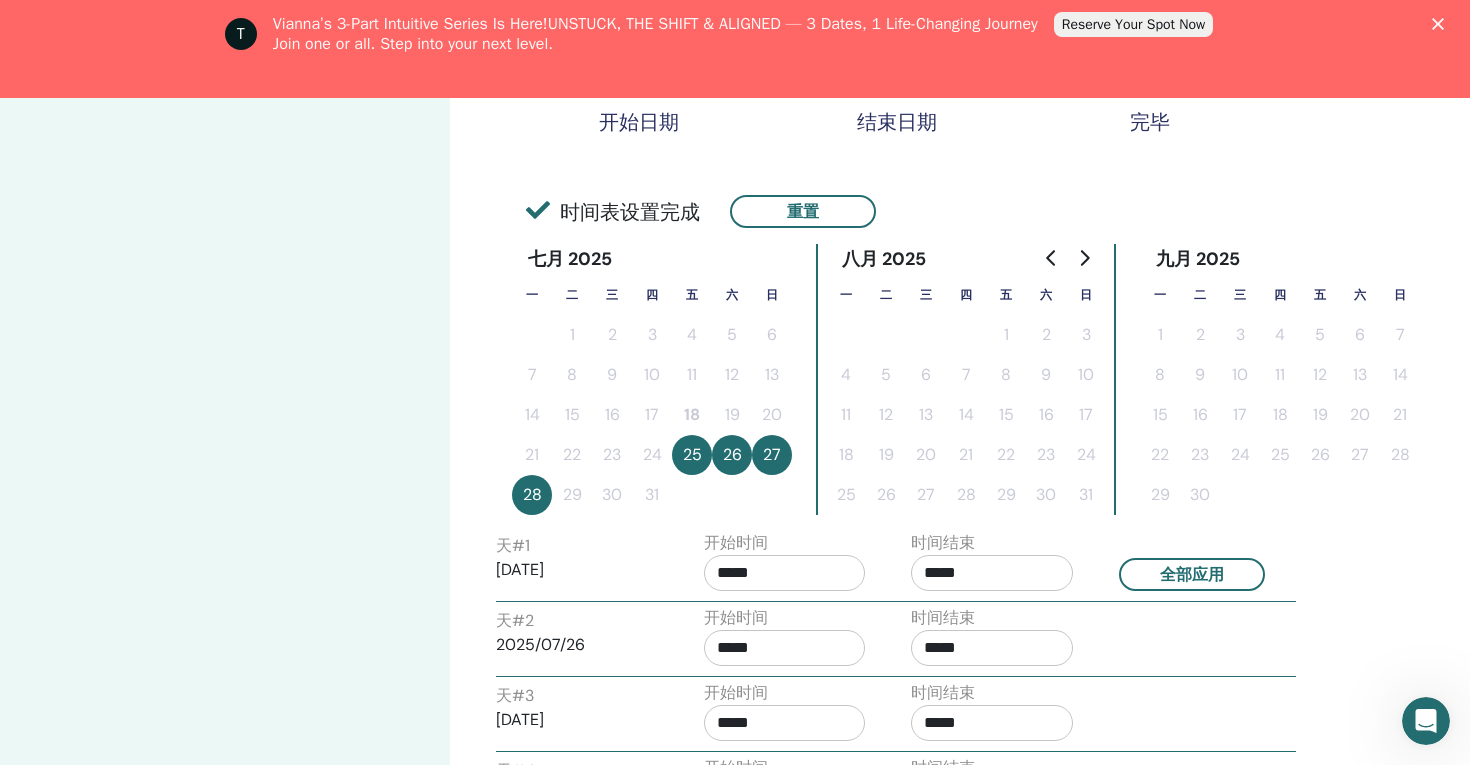 scroll, scrollTop: 401, scrollLeft: 0, axis: vertical 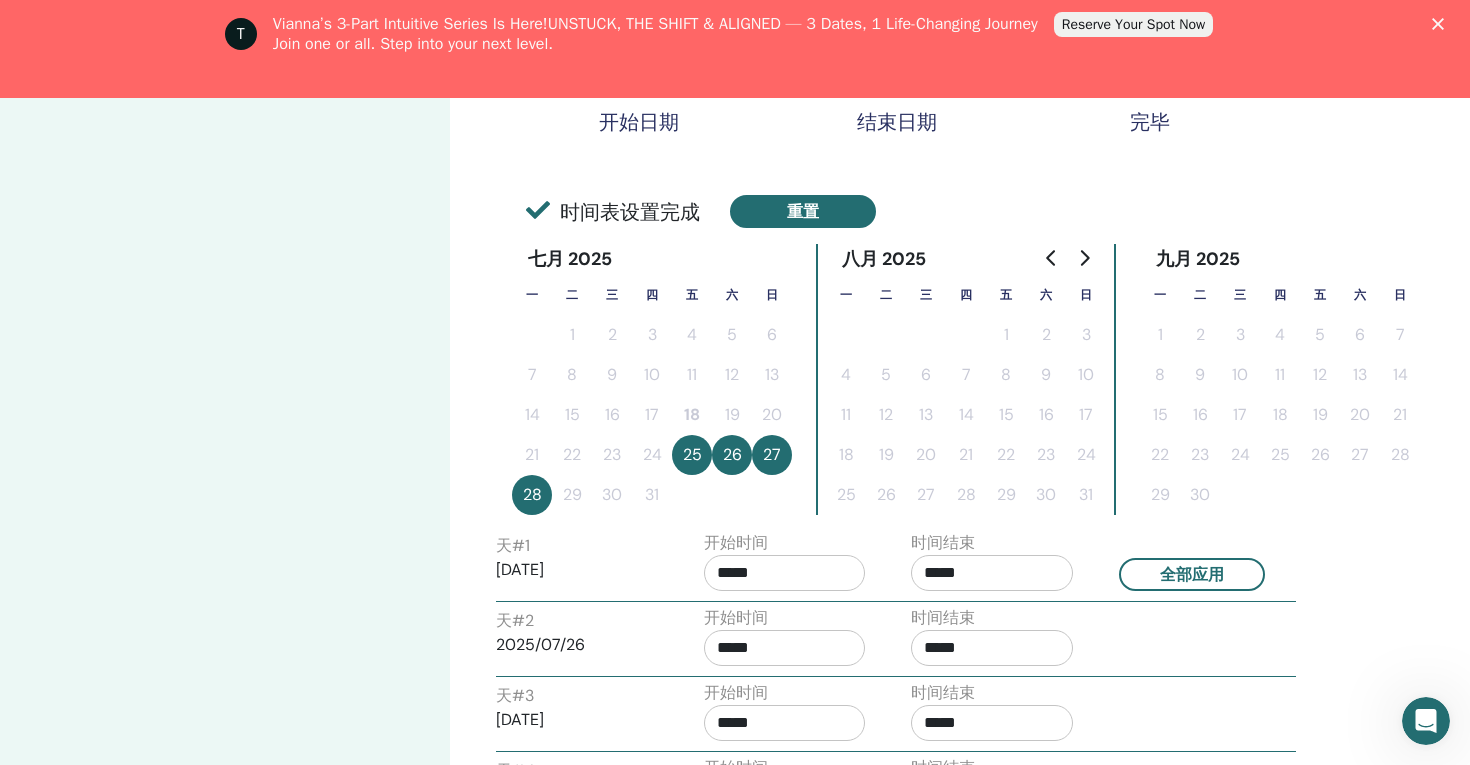click on "重置" at bounding box center (803, 211) 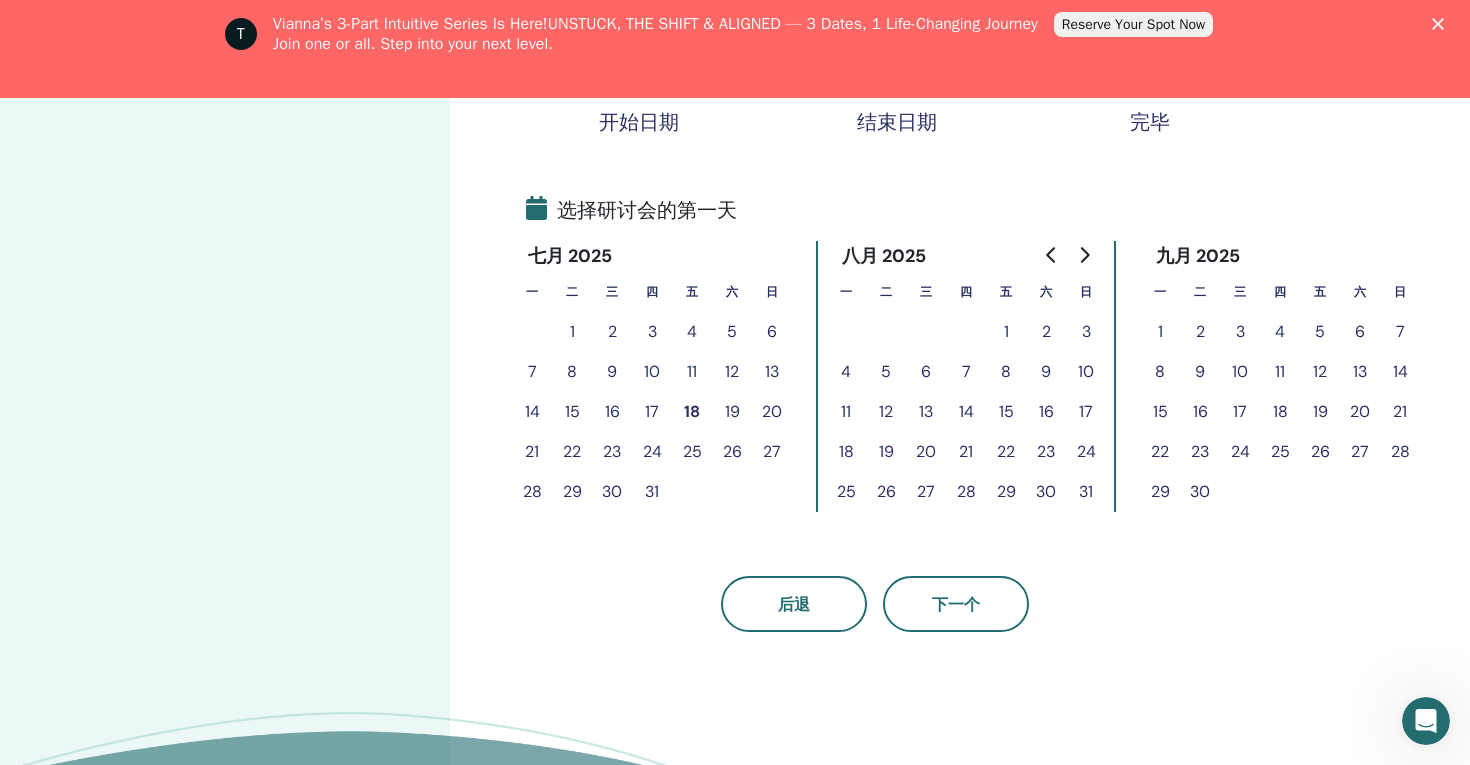 click on "4" at bounding box center (846, 372) 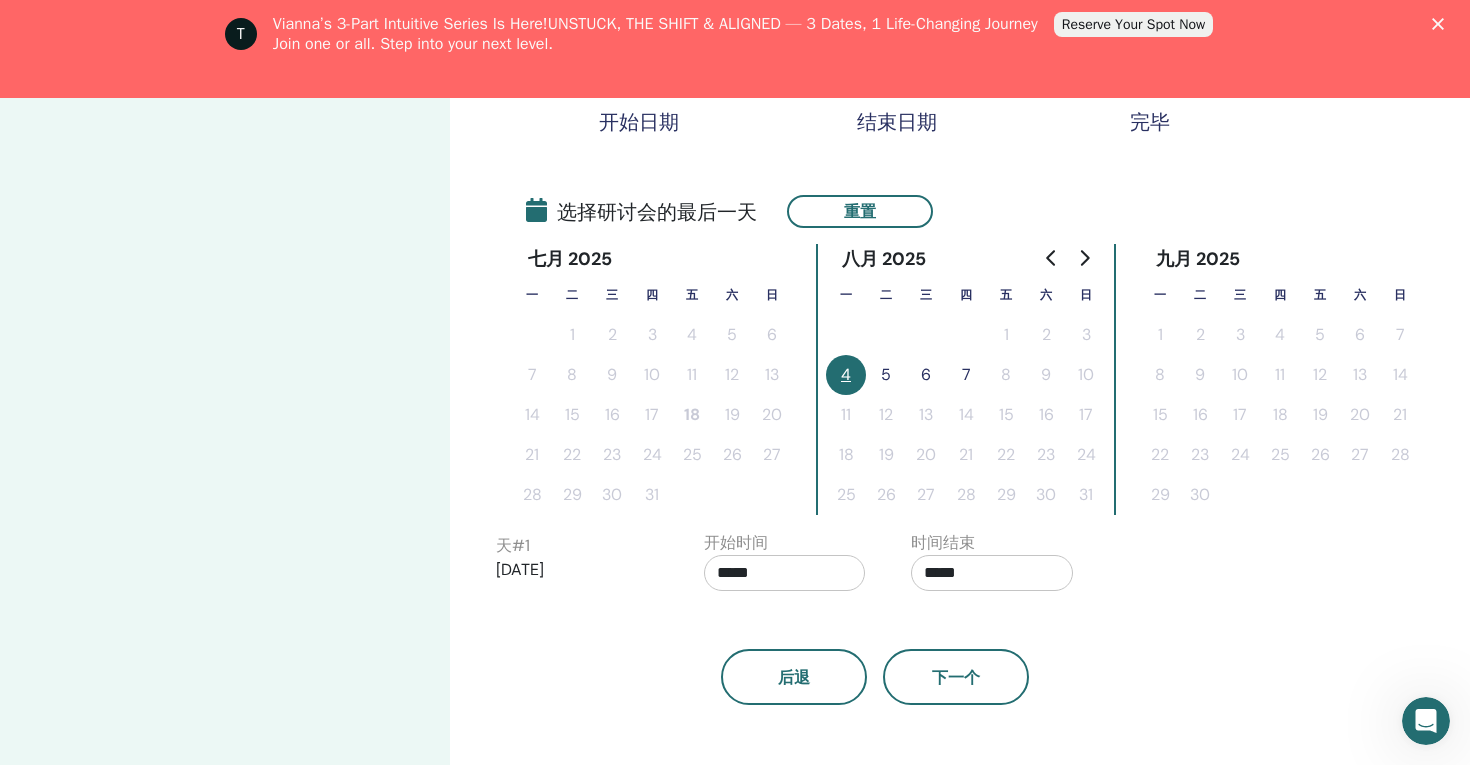 click on "7" at bounding box center [966, 375] 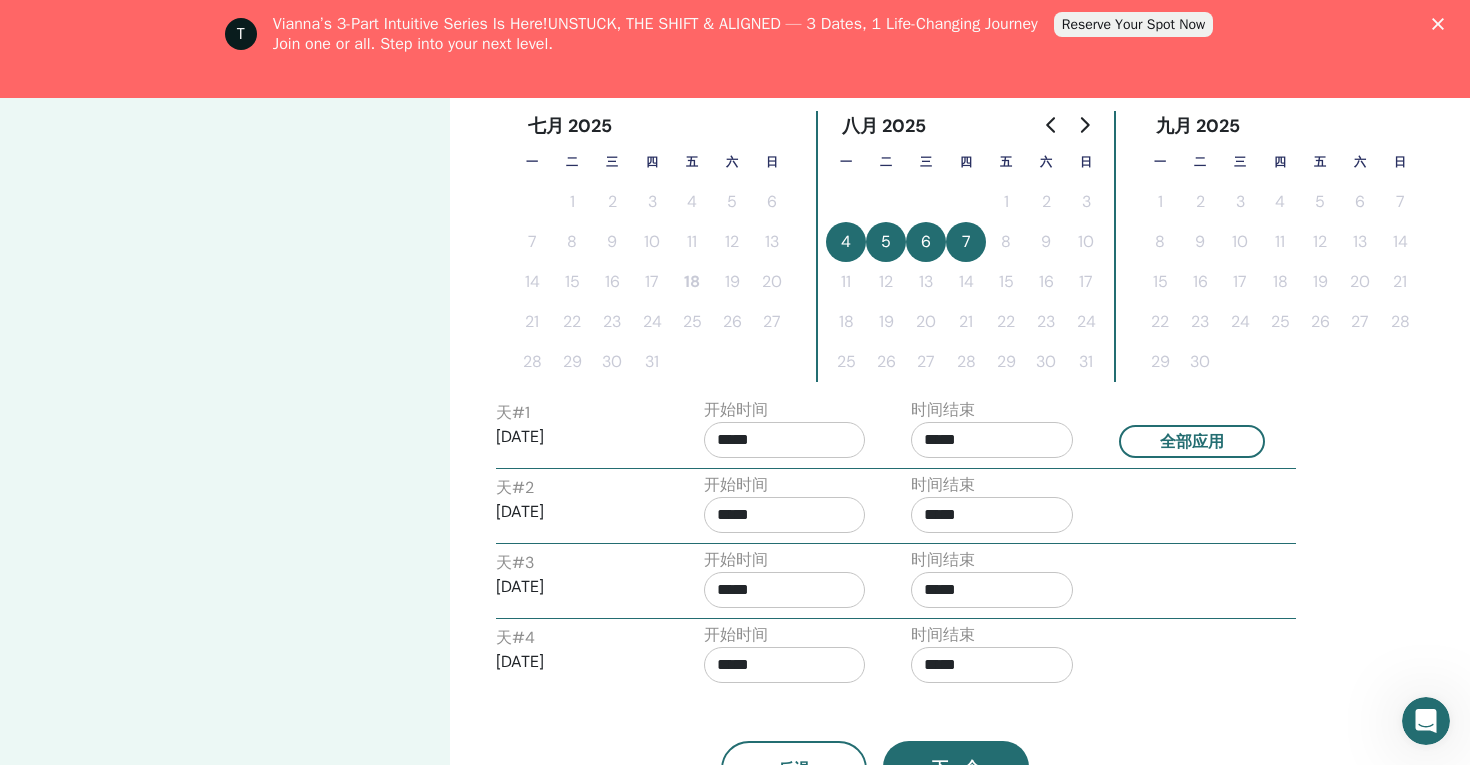 scroll, scrollTop: 531, scrollLeft: 0, axis: vertical 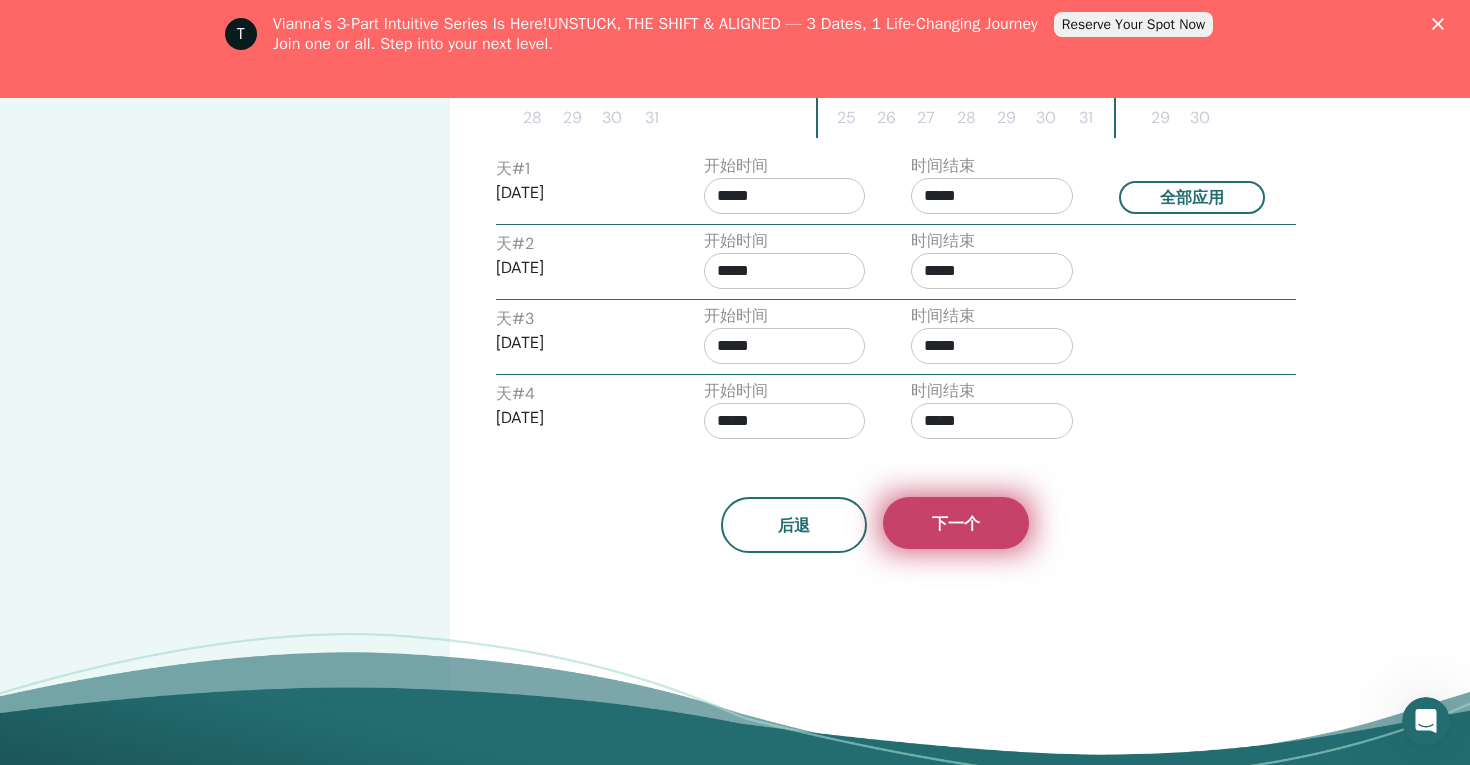 click on "下一个" at bounding box center (956, 523) 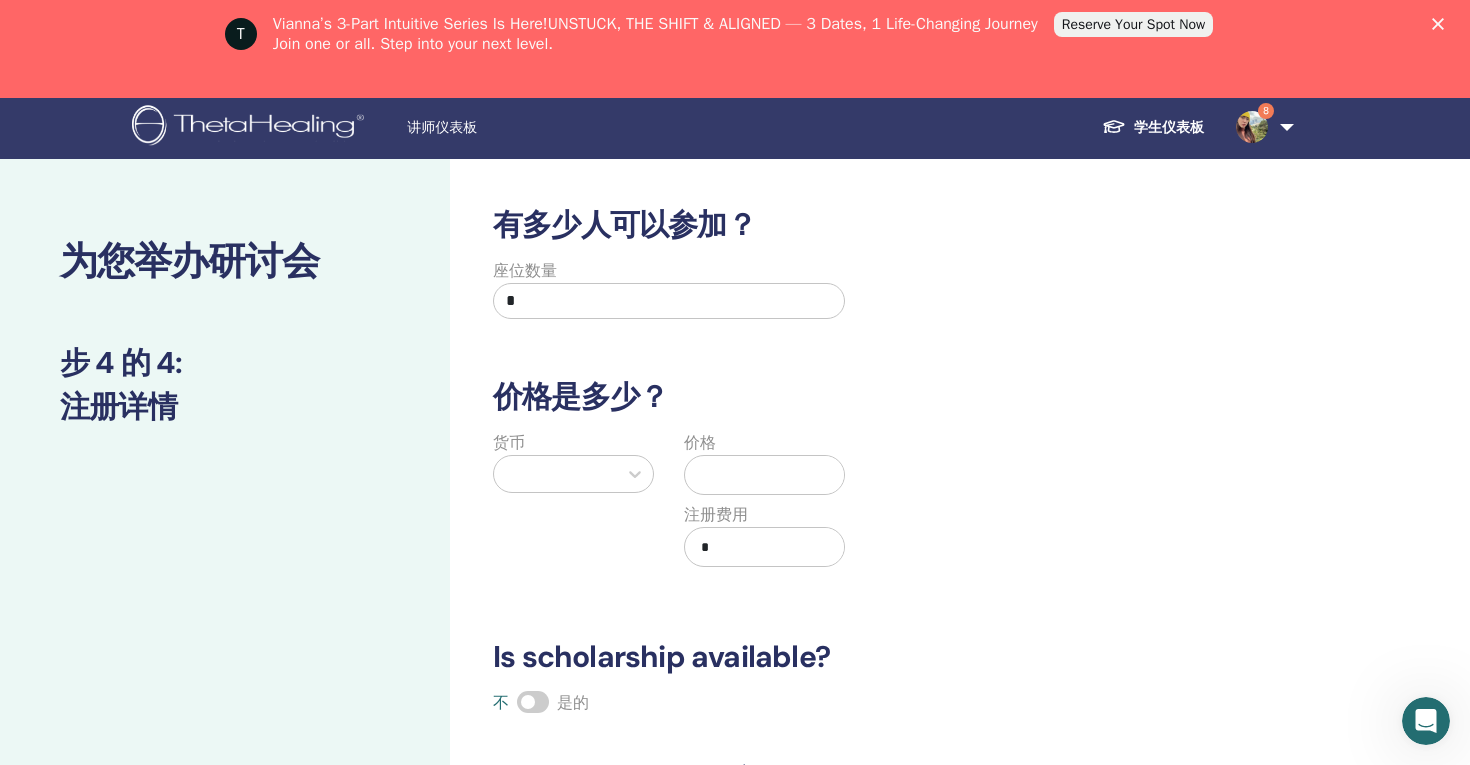 scroll, scrollTop: 2, scrollLeft: 0, axis: vertical 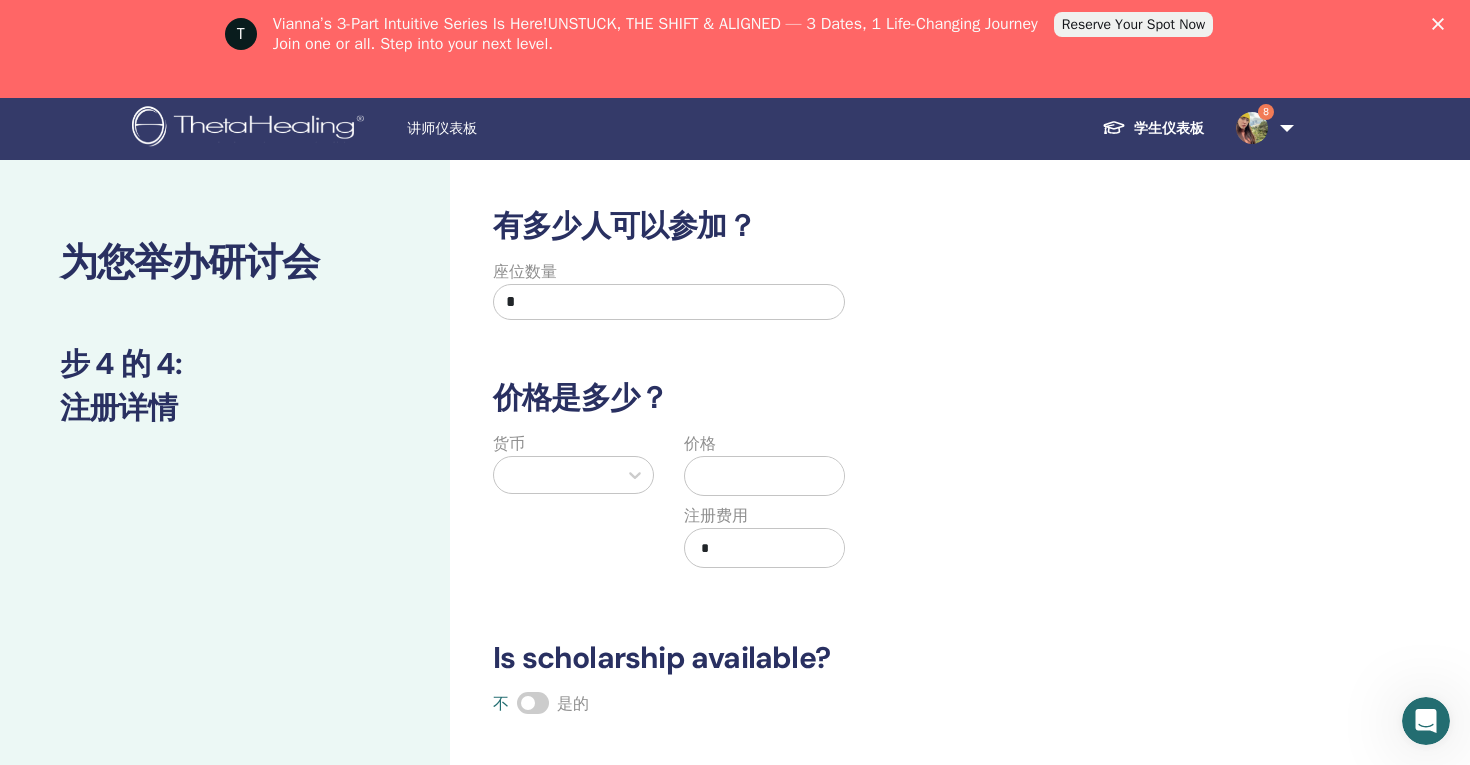 click on "*" at bounding box center (669, 302) 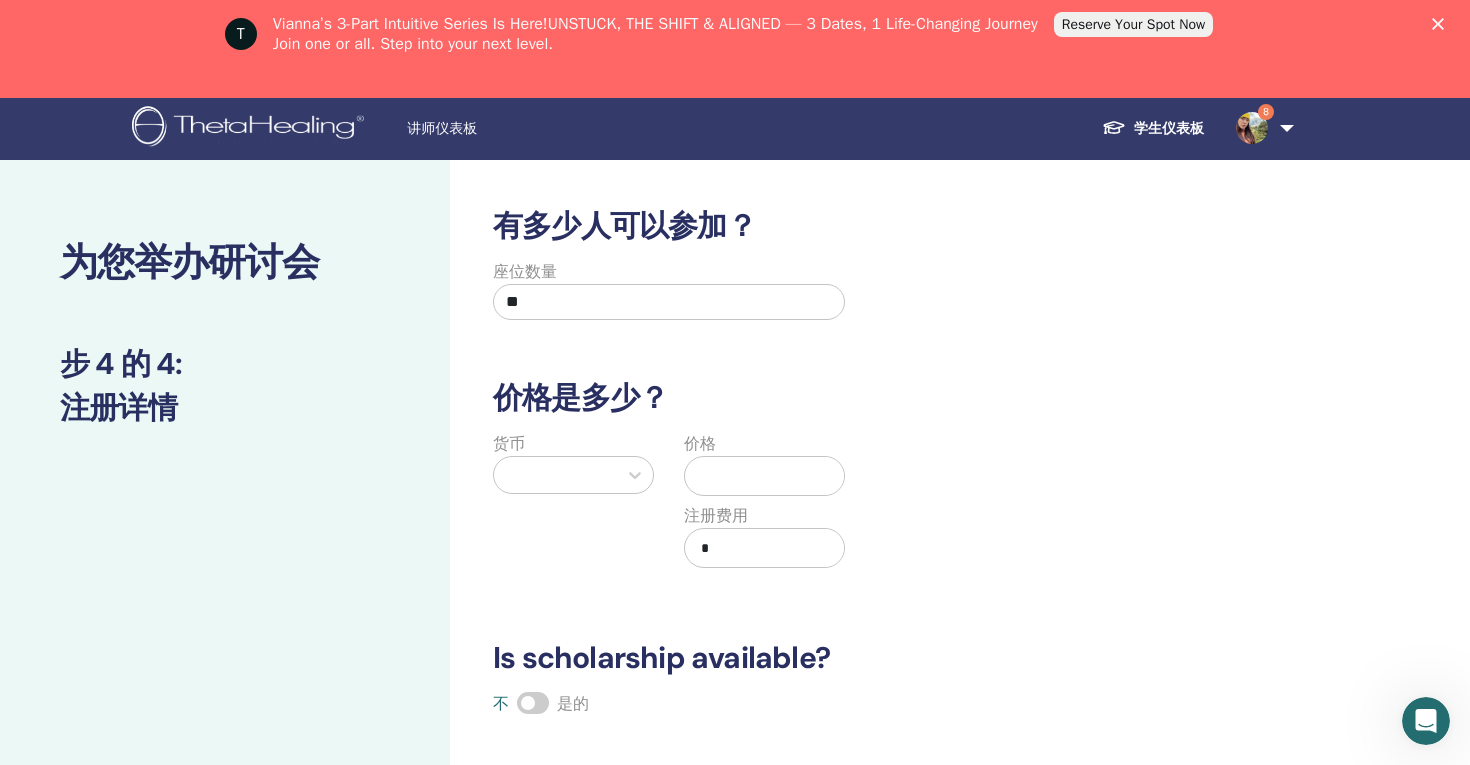 type on "**" 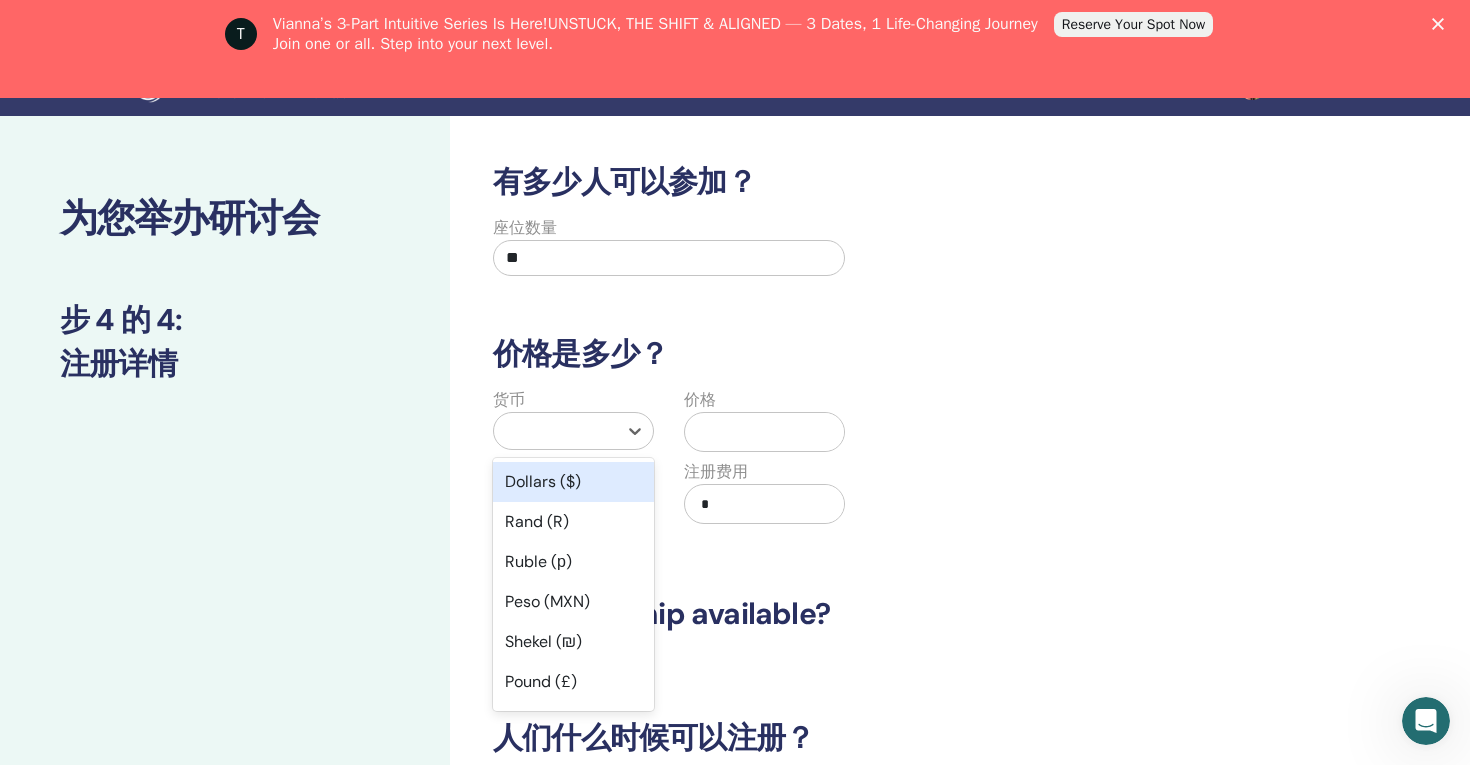 scroll, scrollTop: 47, scrollLeft: 0, axis: vertical 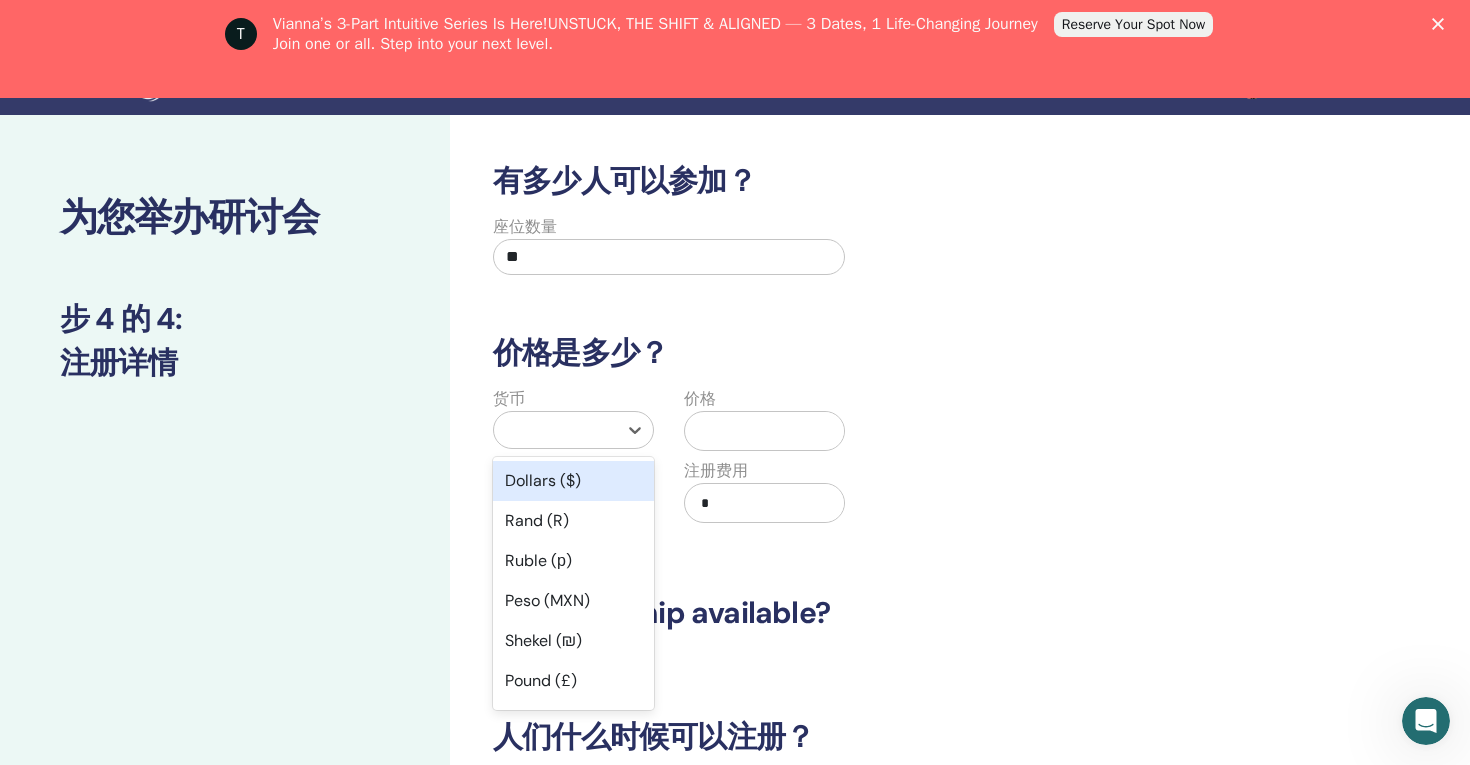 click on "Dollars ($)" at bounding box center [573, 481] 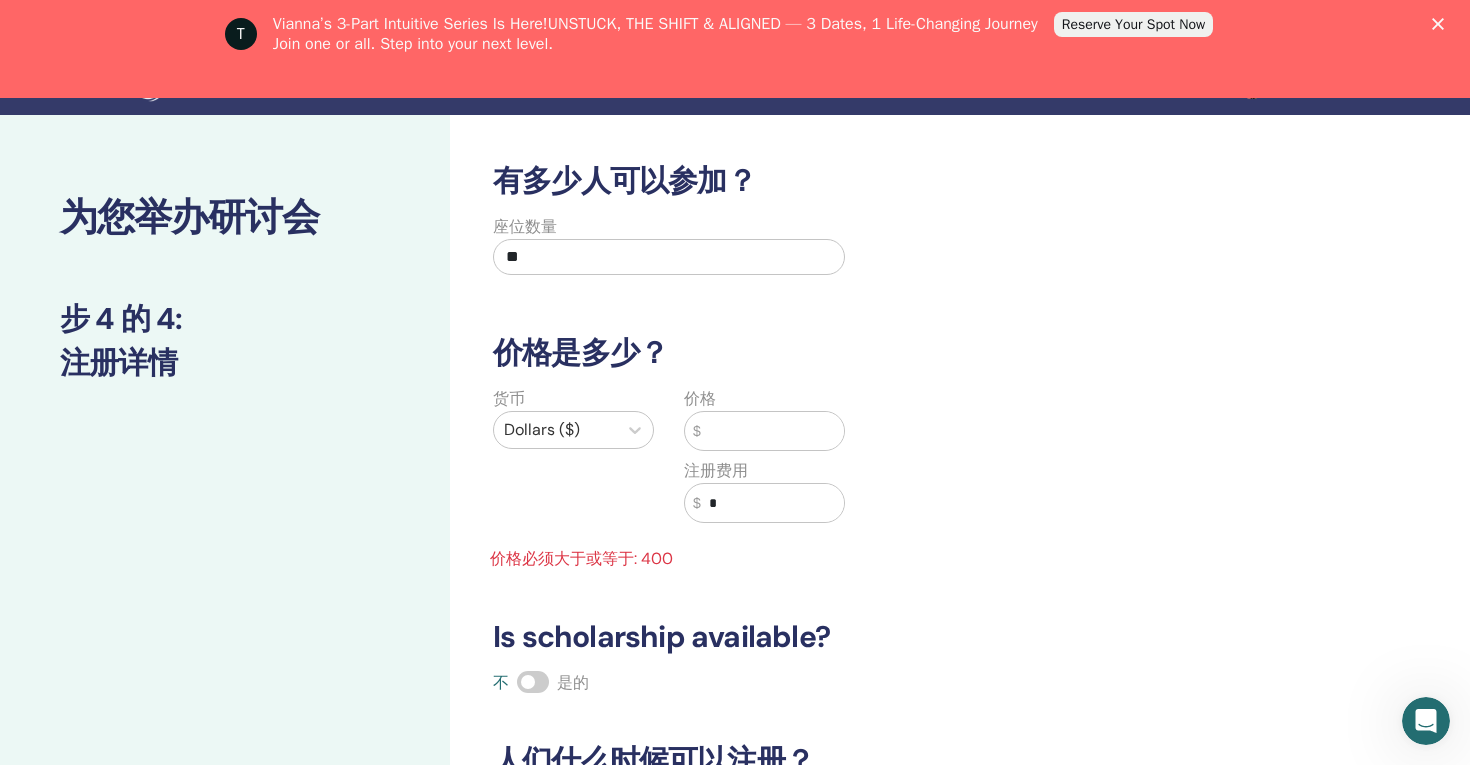 click at bounding box center (772, 431) 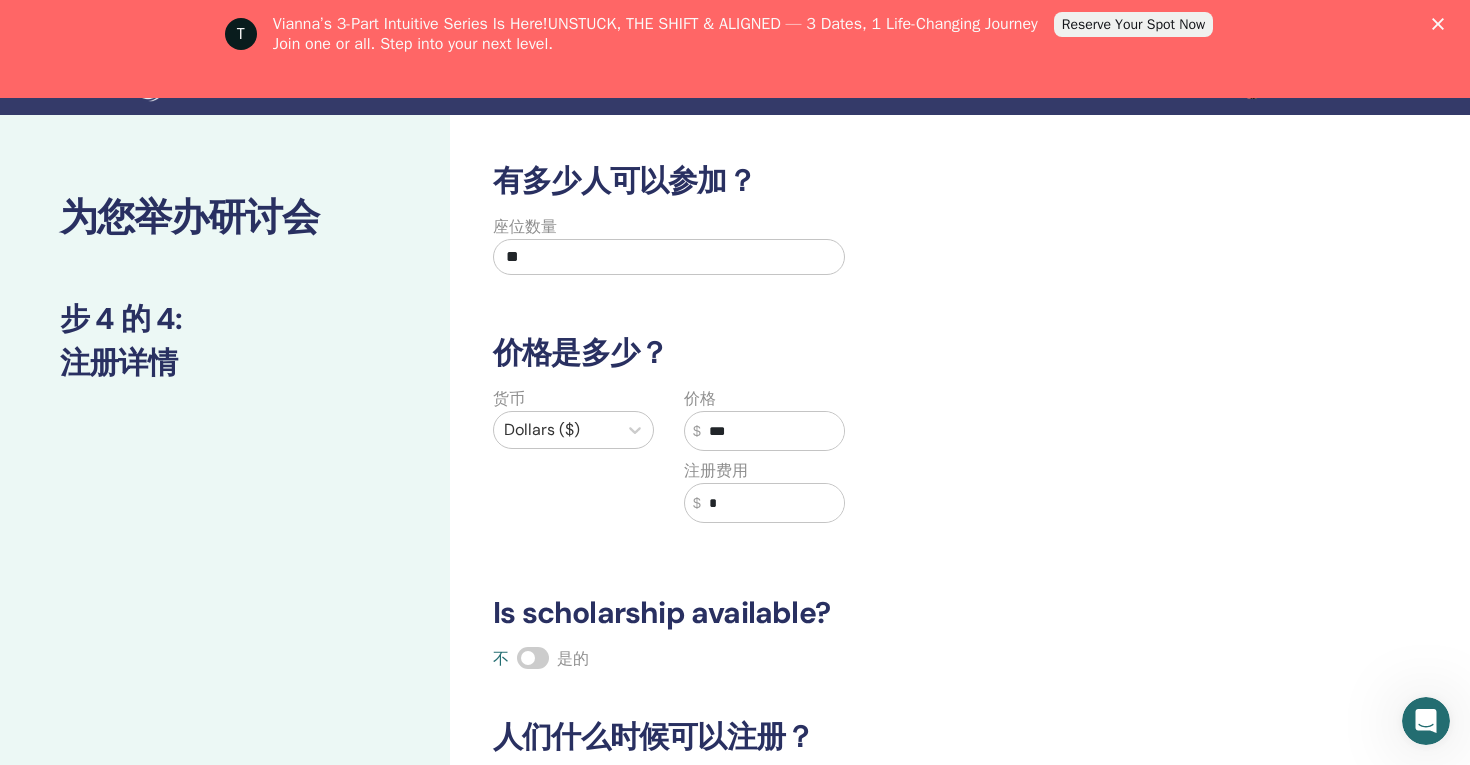 type on "***" 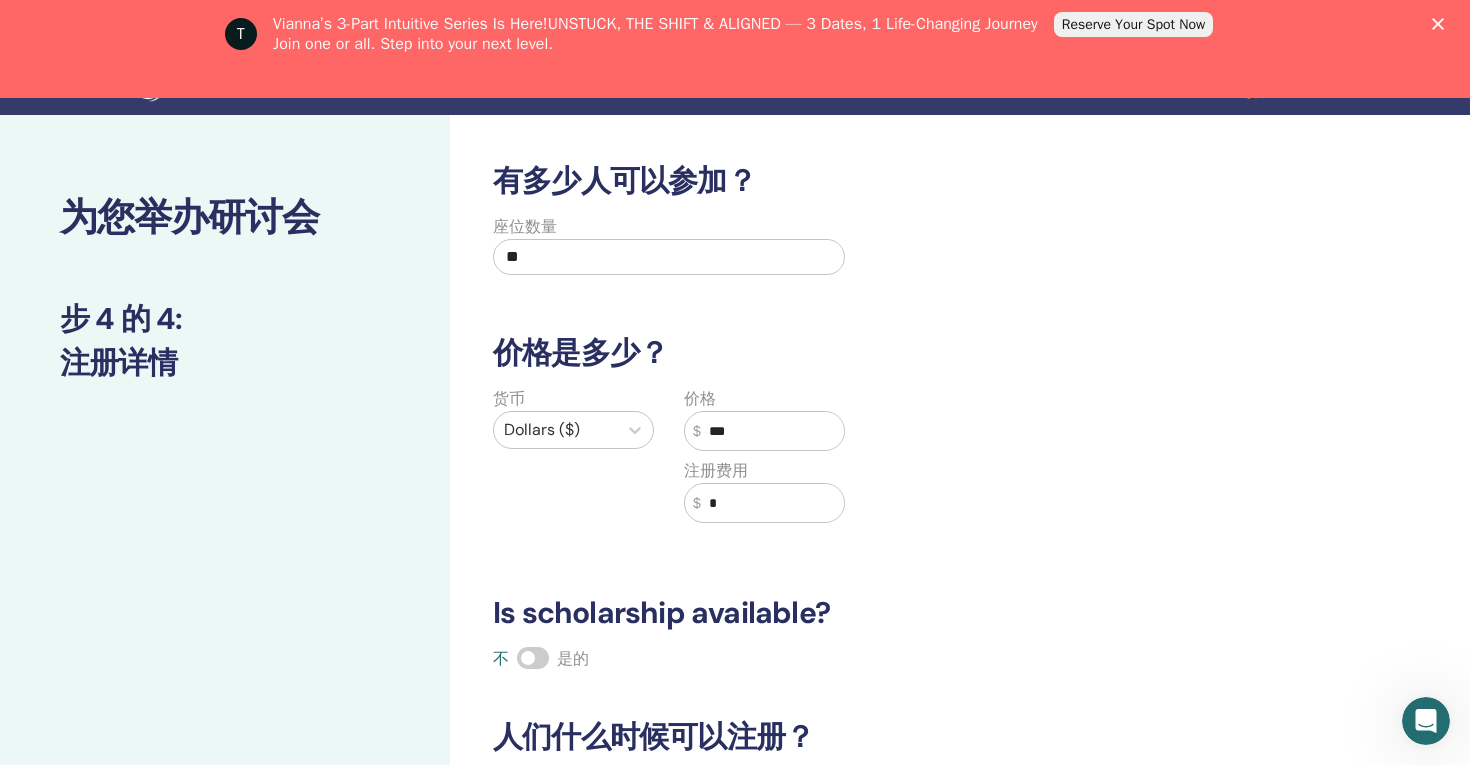 click on "货币 Dollars ($)" at bounding box center [573, 467] 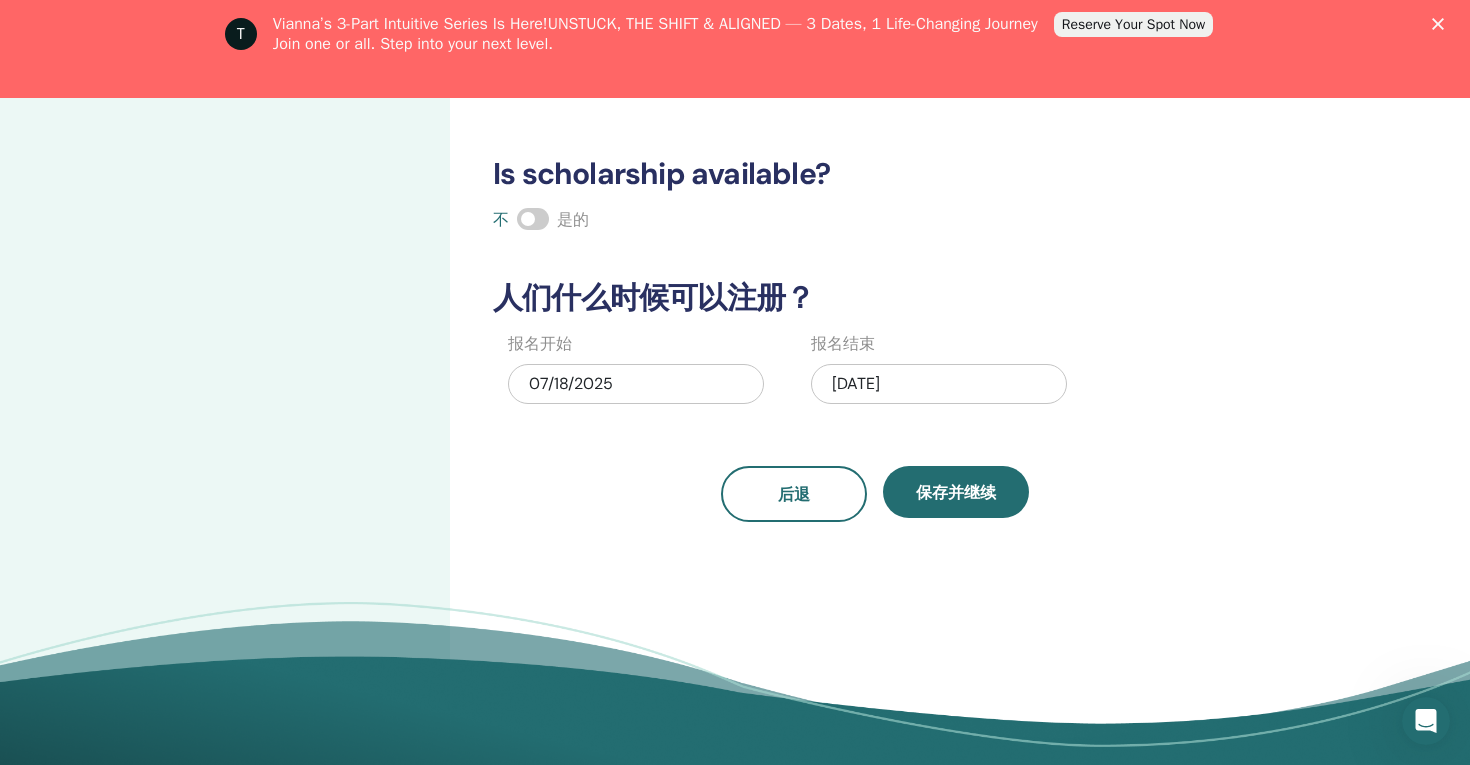 scroll, scrollTop: 484, scrollLeft: 0, axis: vertical 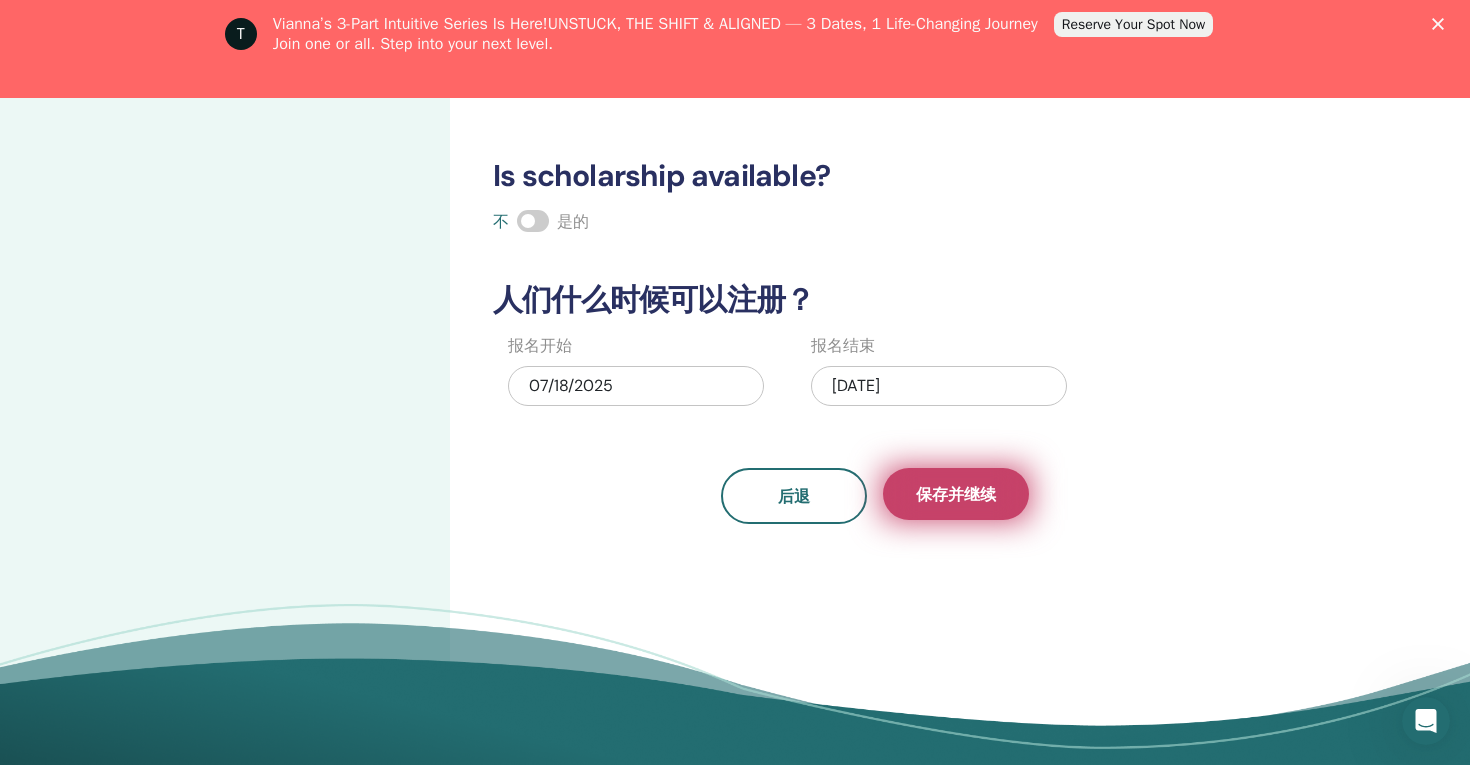 click on "保存并继续" at bounding box center (956, 494) 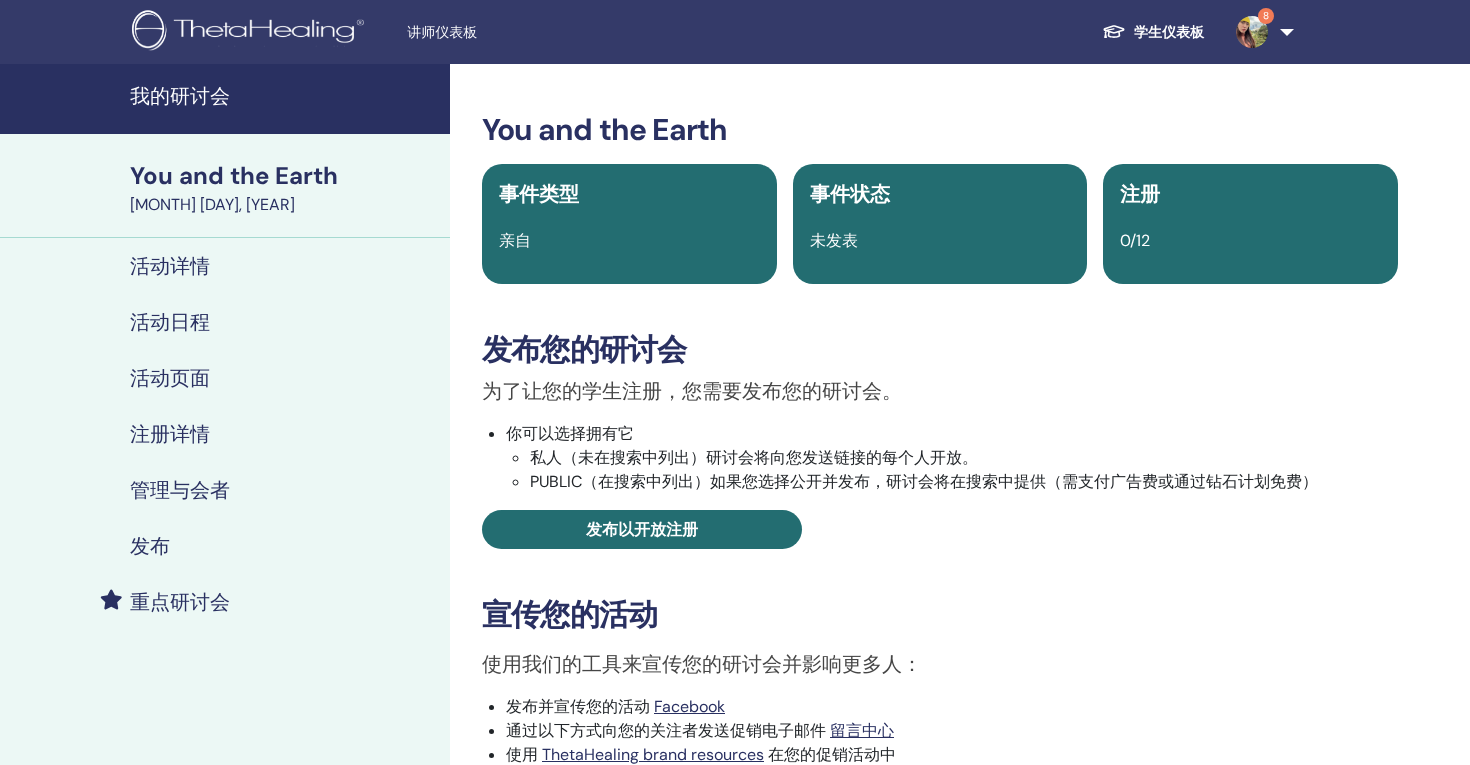scroll, scrollTop: 0, scrollLeft: 0, axis: both 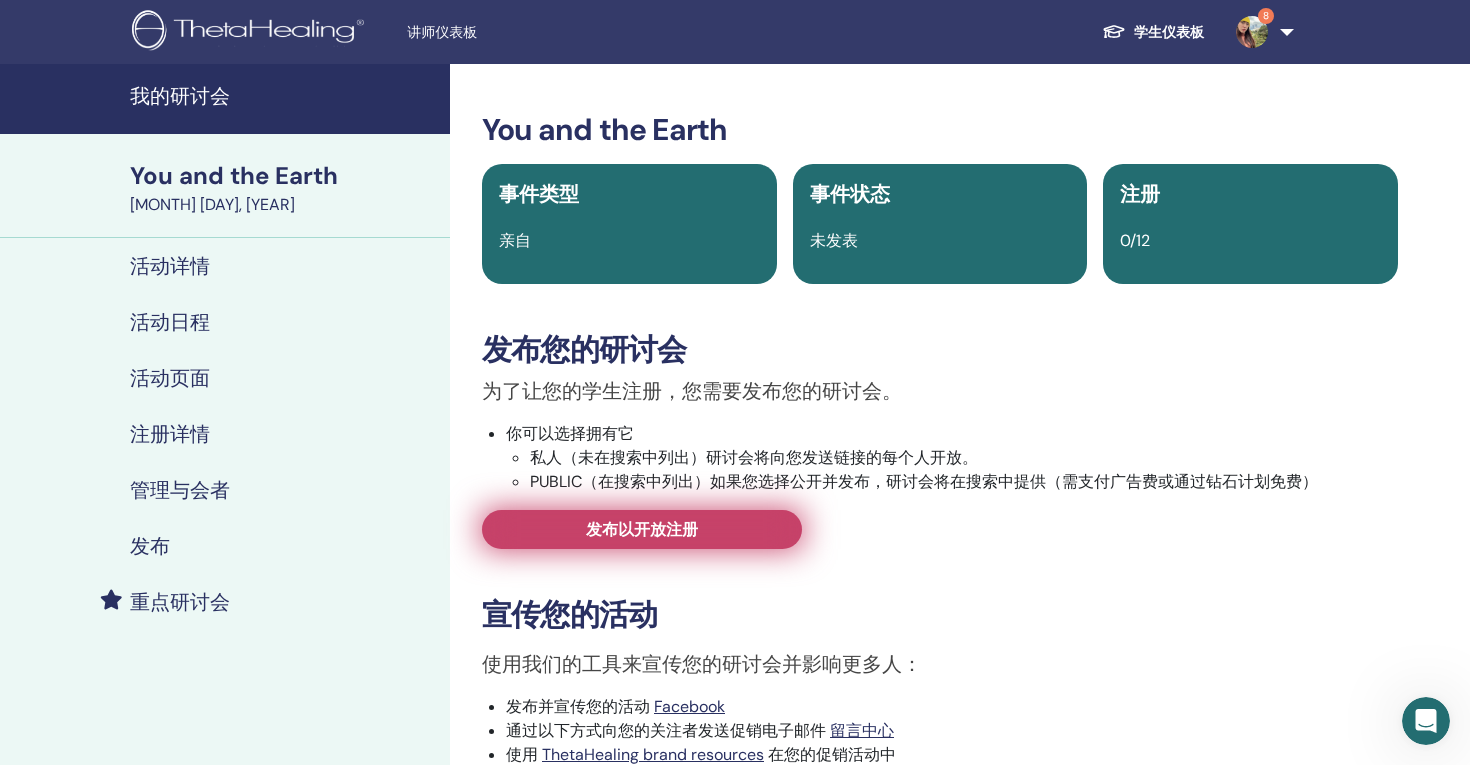 click on "为了让您的学生注册，您需要发布您的研讨会。 你可以选择拥有它 私人（未在搜索中列出）研讨会将向您发送链接的每个人开放。 PUBLIC（在搜索中列出）如果您选择公开并发布，研讨会将在搜索中提供（需支付广告费或通过钻石计划免费） 发布以开放注册" at bounding box center [940, 462] 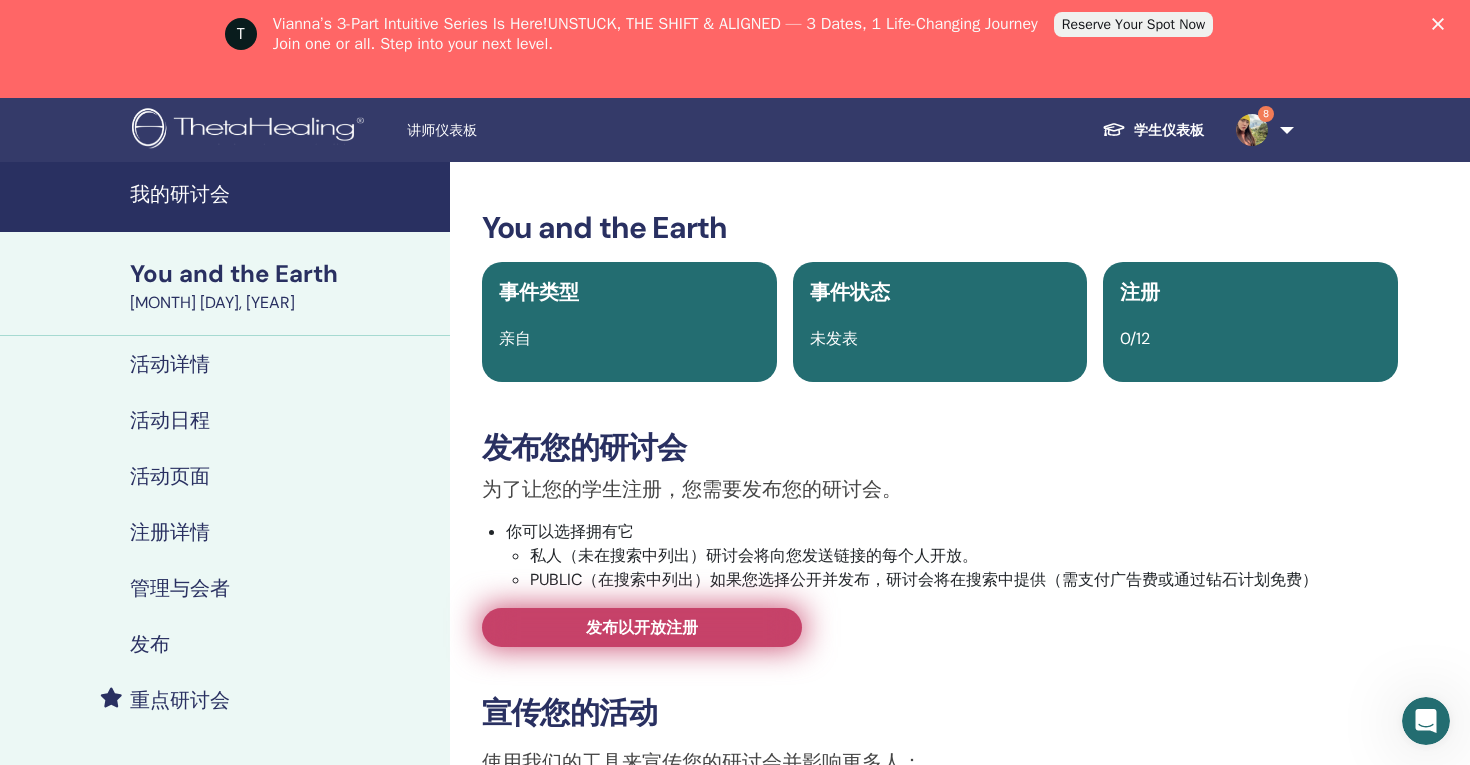 click on "发布以开放注册" at bounding box center (642, 627) 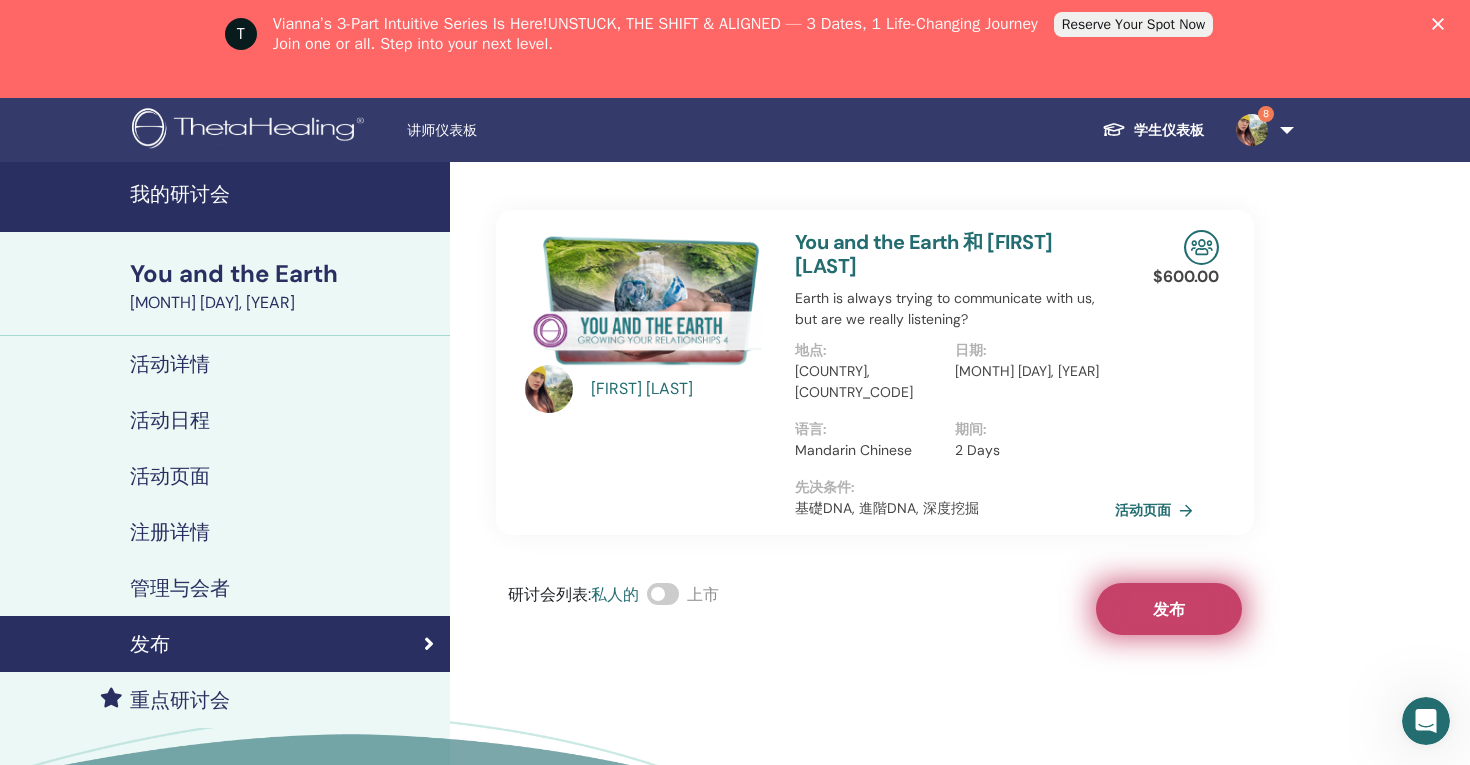 click on "发布" at bounding box center (1169, 609) 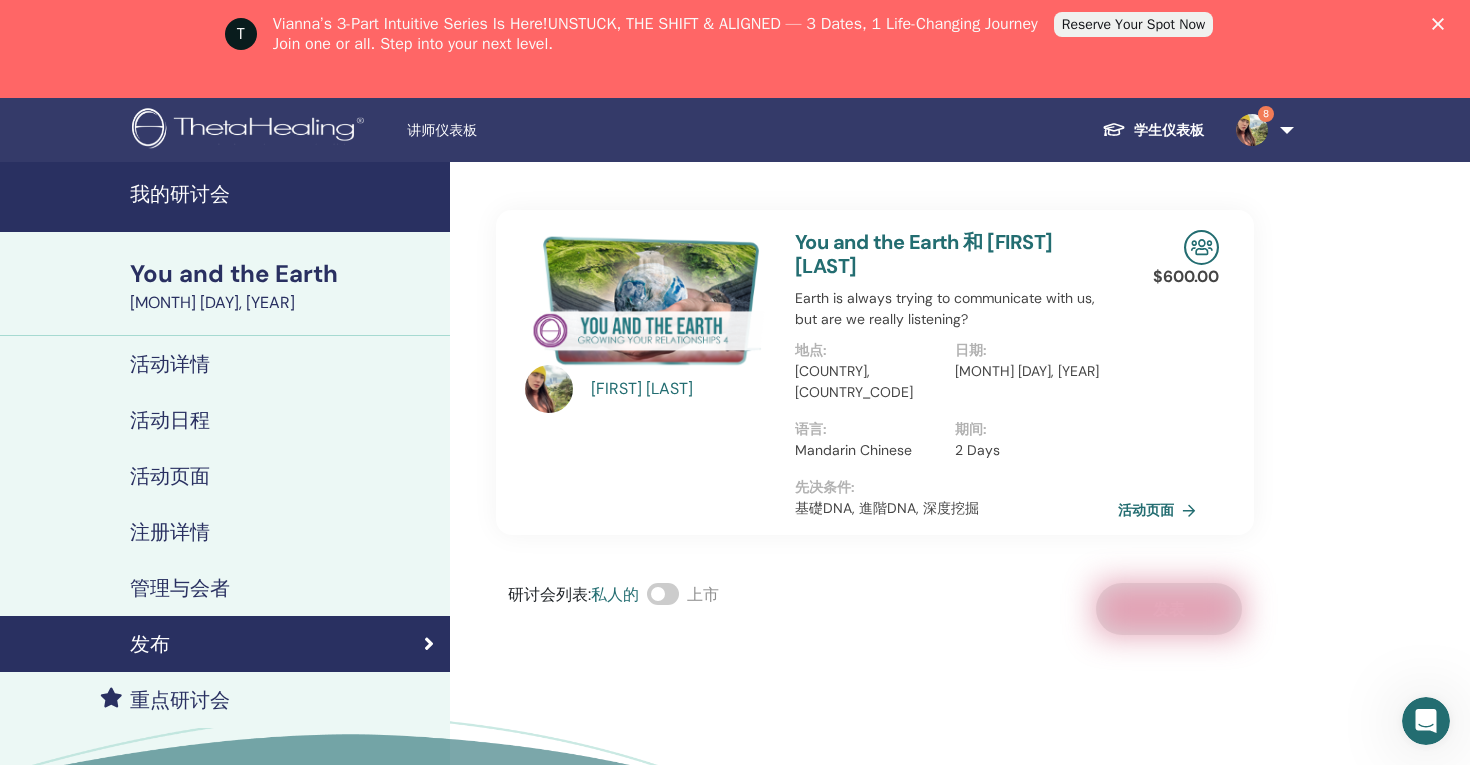 click on "活动页面" at bounding box center [1161, 510] 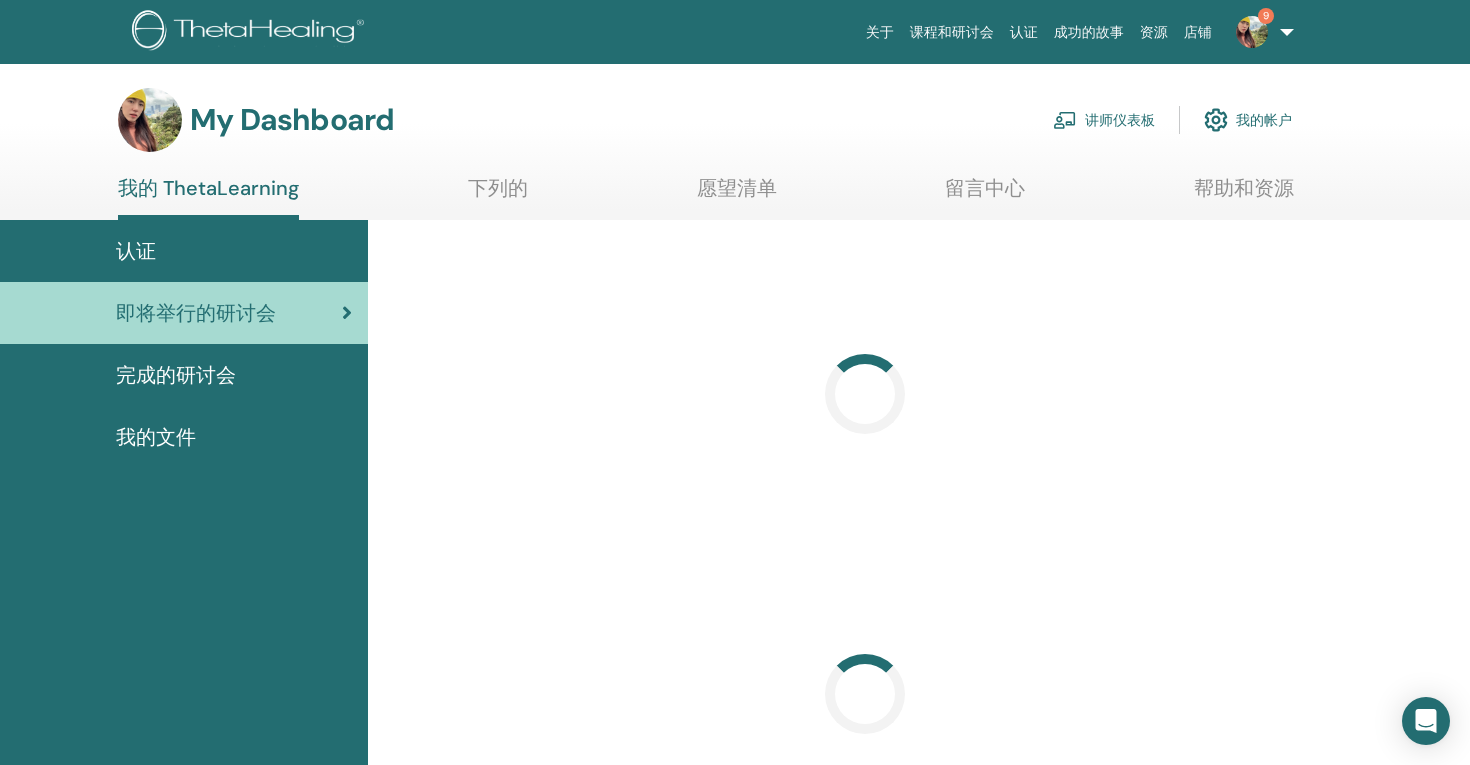 scroll, scrollTop: 0, scrollLeft: 0, axis: both 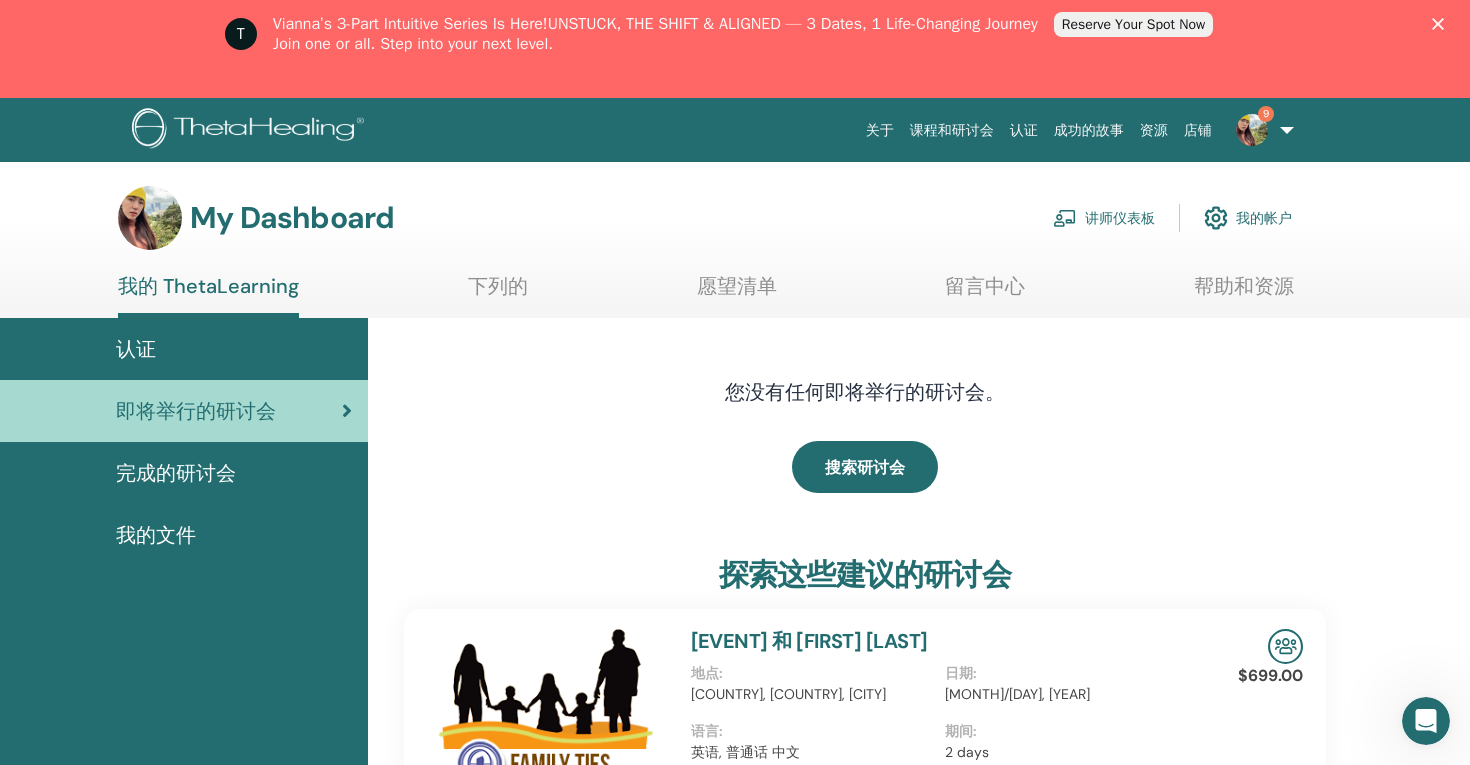 click 